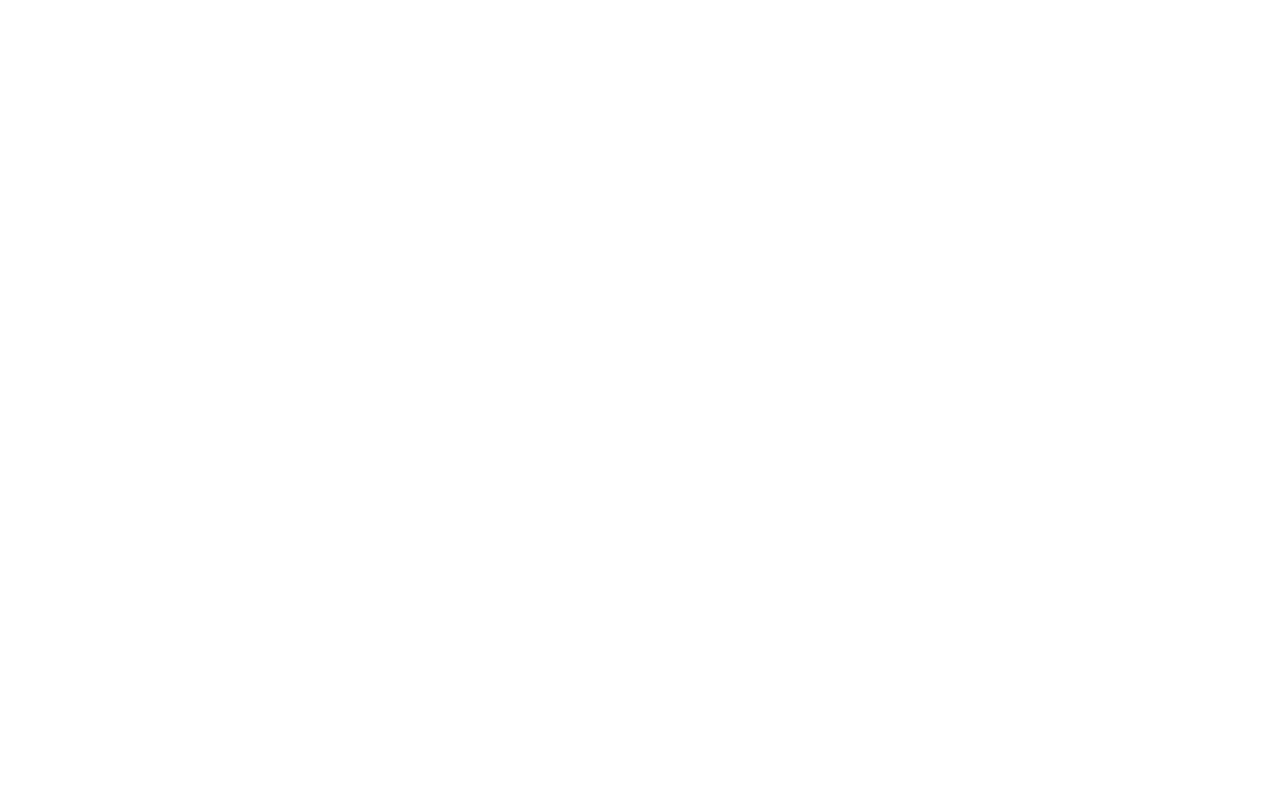 scroll, scrollTop: 0, scrollLeft: 0, axis: both 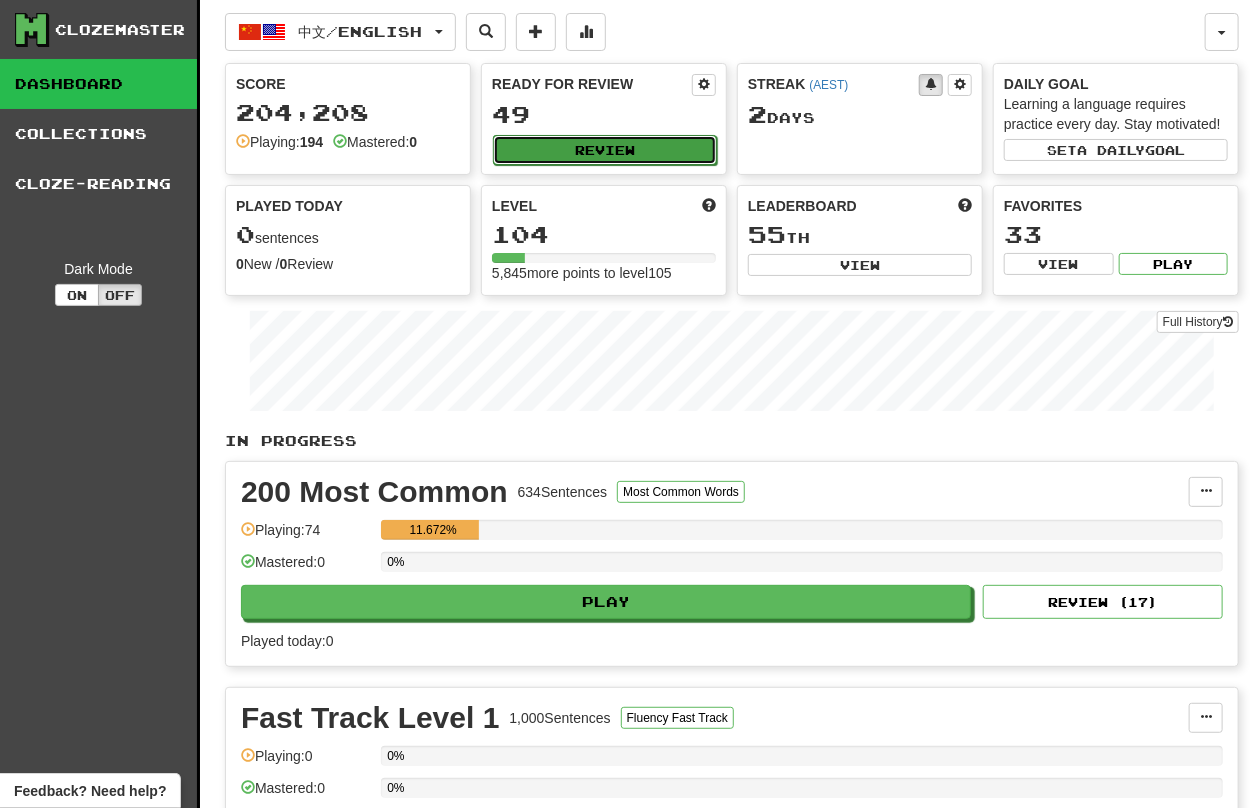 click on "Review" at bounding box center [605, 150] 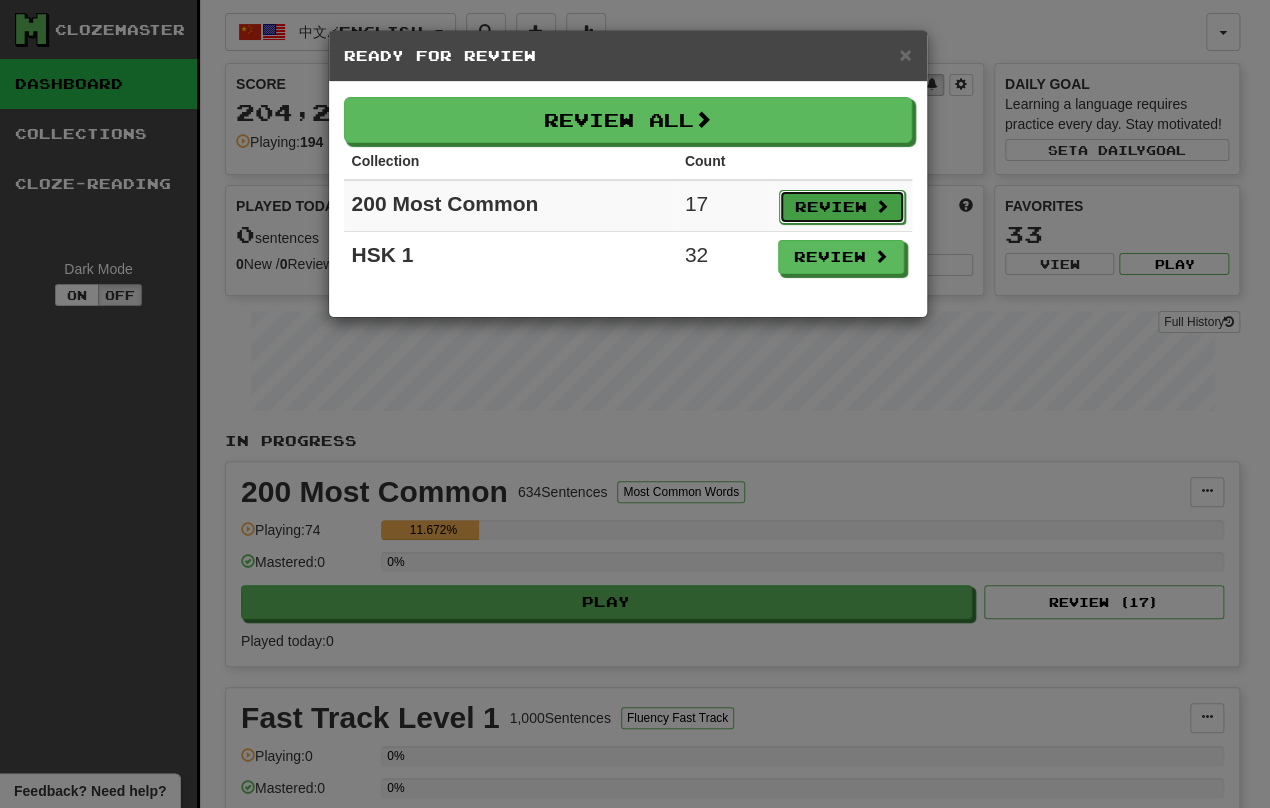click on "Review" at bounding box center [842, 207] 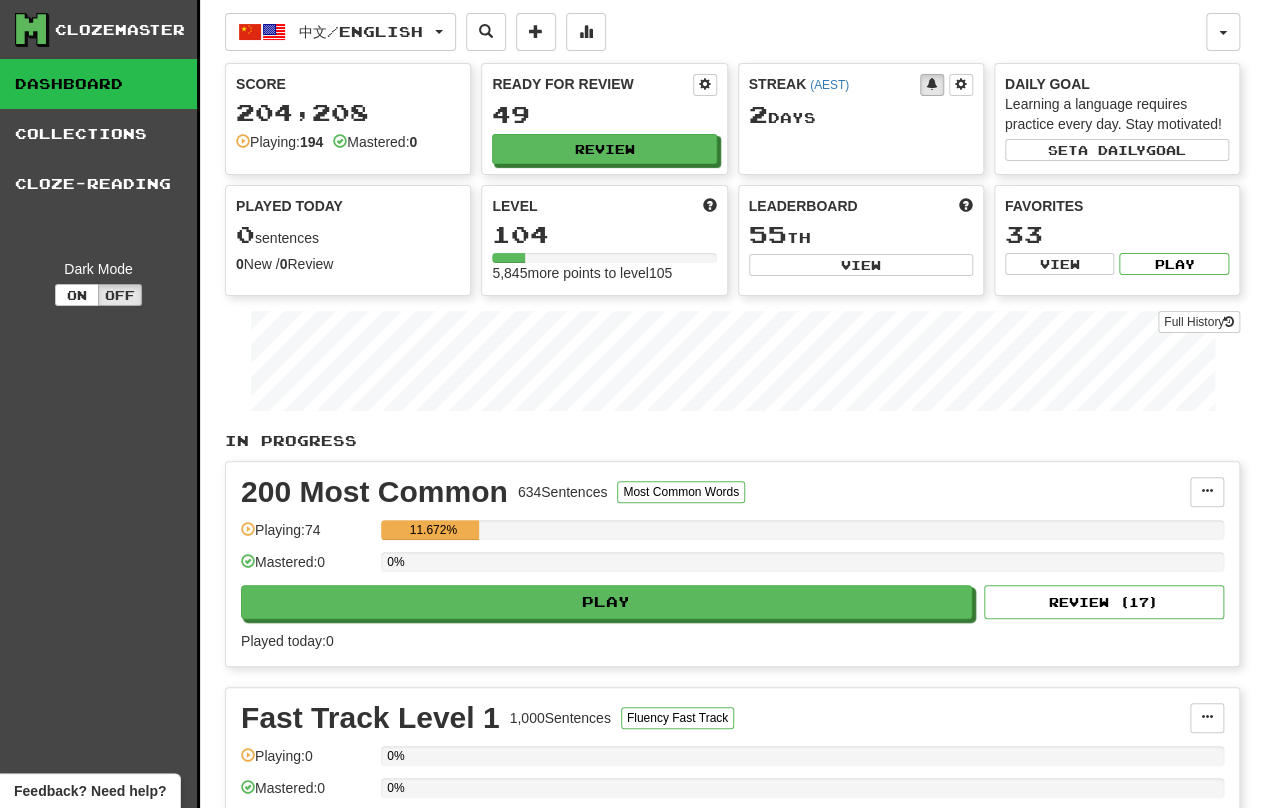 select on "**" 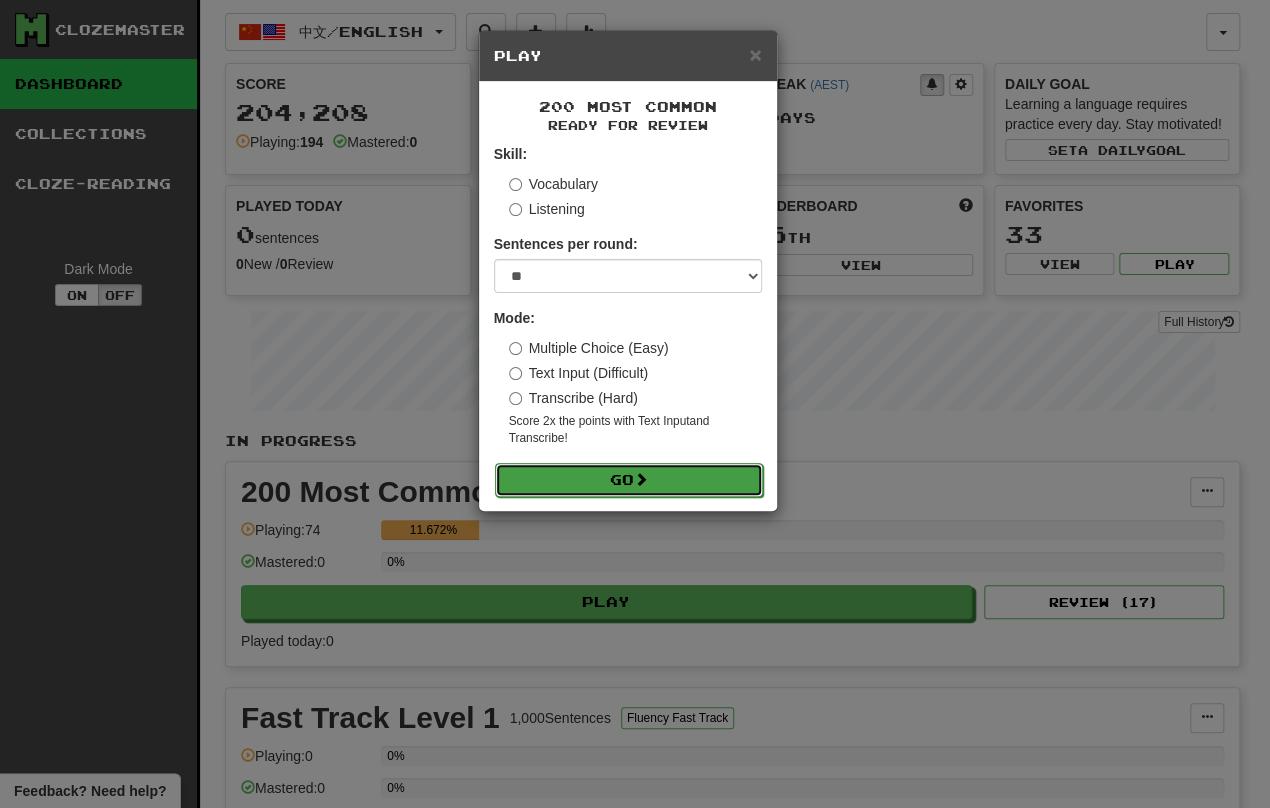 click on "Go" at bounding box center (629, 480) 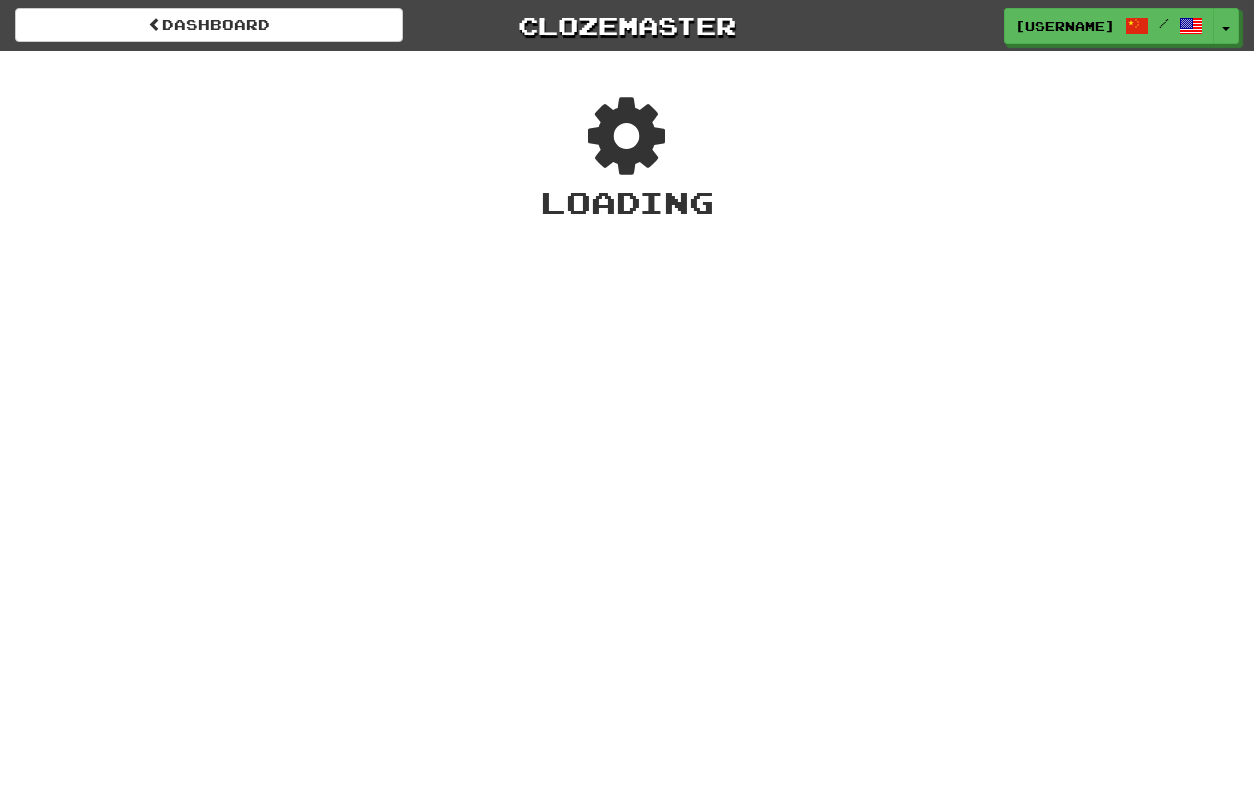 scroll, scrollTop: 0, scrollLeft: 0, axis: both 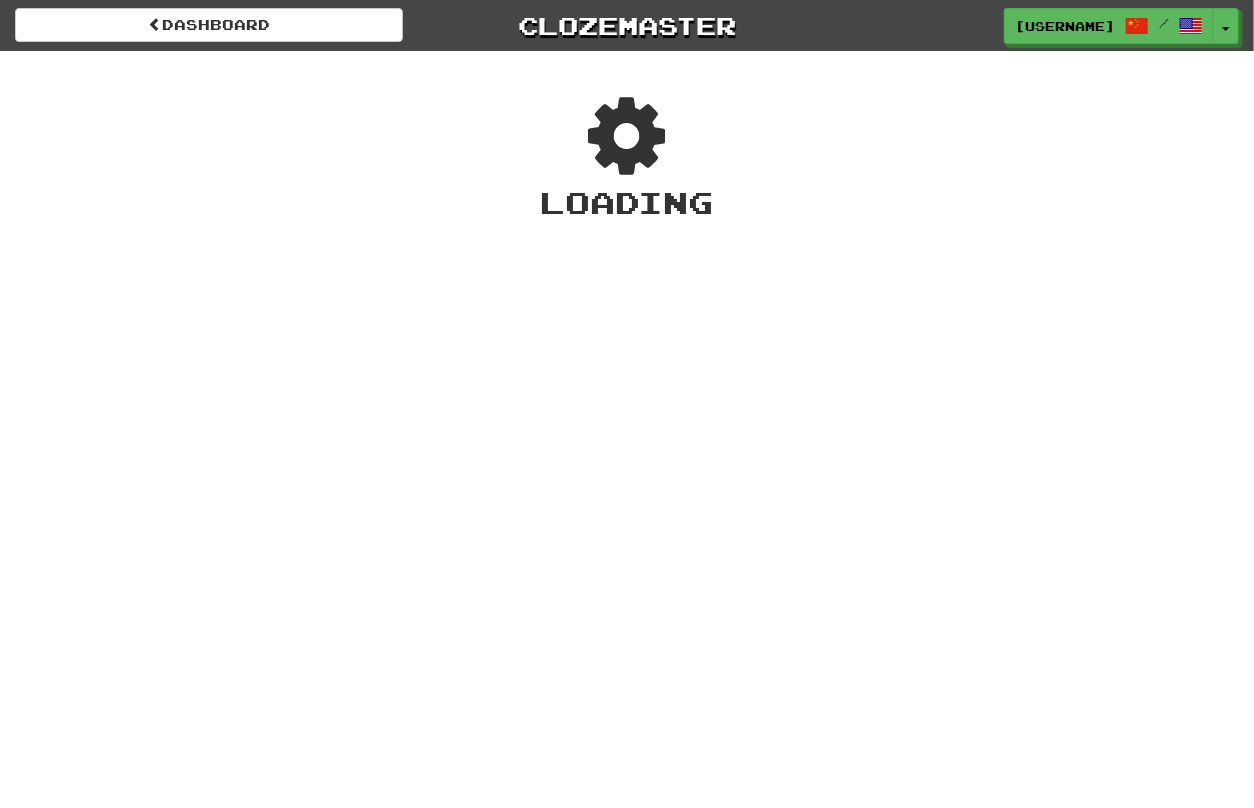 click on "Dashboard
Clozemaster
[USERNAME]
/
Toggle Dropdown
Dashboard
Leaderboard
Activity Feed
Notifications
Profile
Discussions
Polski
/
English
Streak:
0
Review:
78
Points Today: 0
中文
/
English
Streak:
2
Review:
49
Points Today: 0
Languages
Account
Logout
[USERNAME]
/
Toggle Dropdown
Dashboard
Leaderboard
Activity Feed
Notifications
Profile
Discussions
Polski
/
English
Streak:
0
Review:
78
Points Today: 0
中文
/
English
Streak:
2
Review:
49
Points Today: 0
Languages
Account
Logout
clozemaster
Loading" at bounding box center [627, 404] 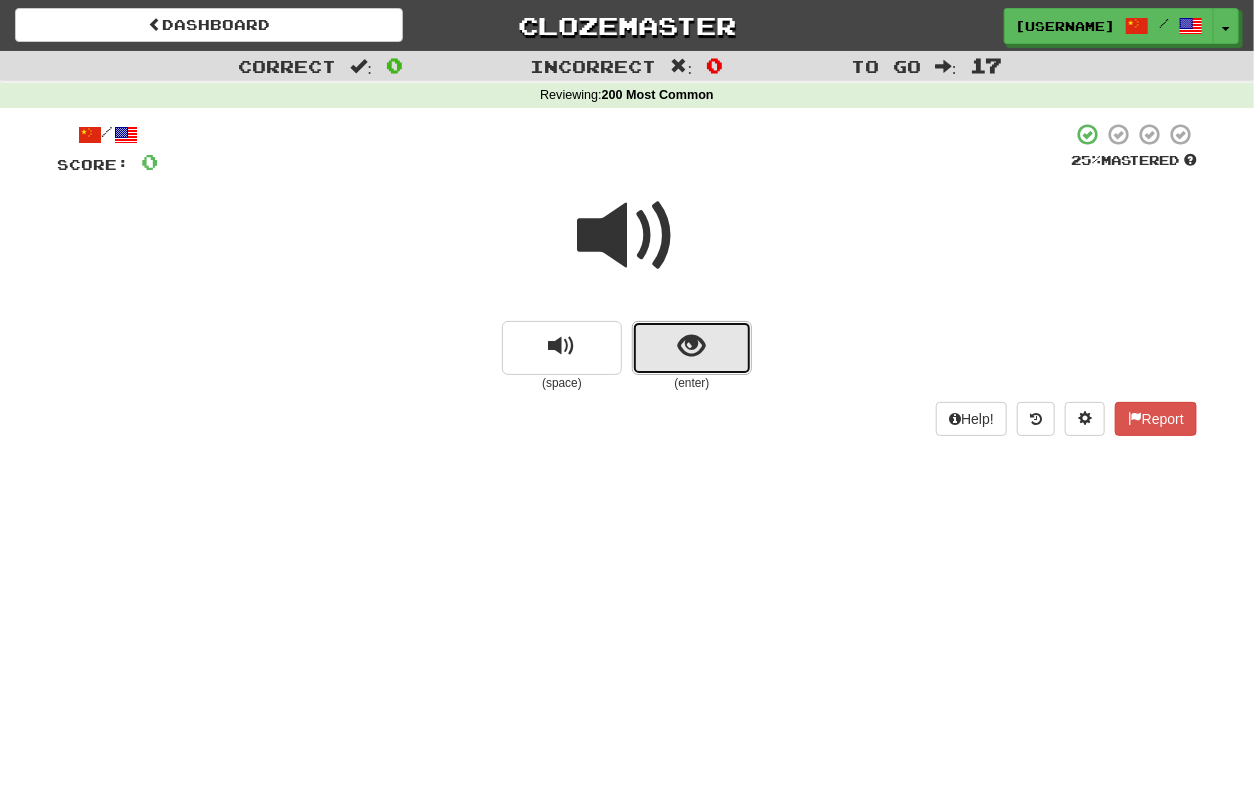 click at bounding box center [692, 346] 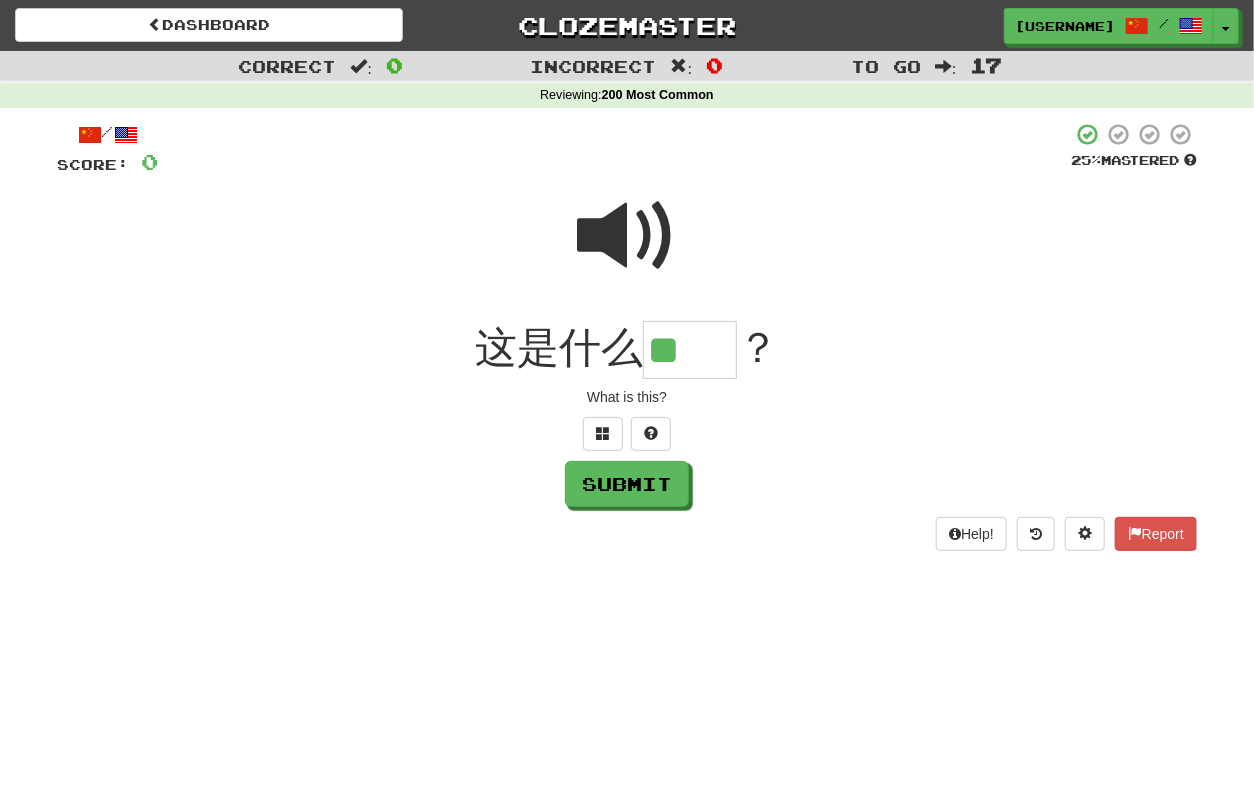 scroll, scrollTop: 0, scrollLeft: 0, axis: both 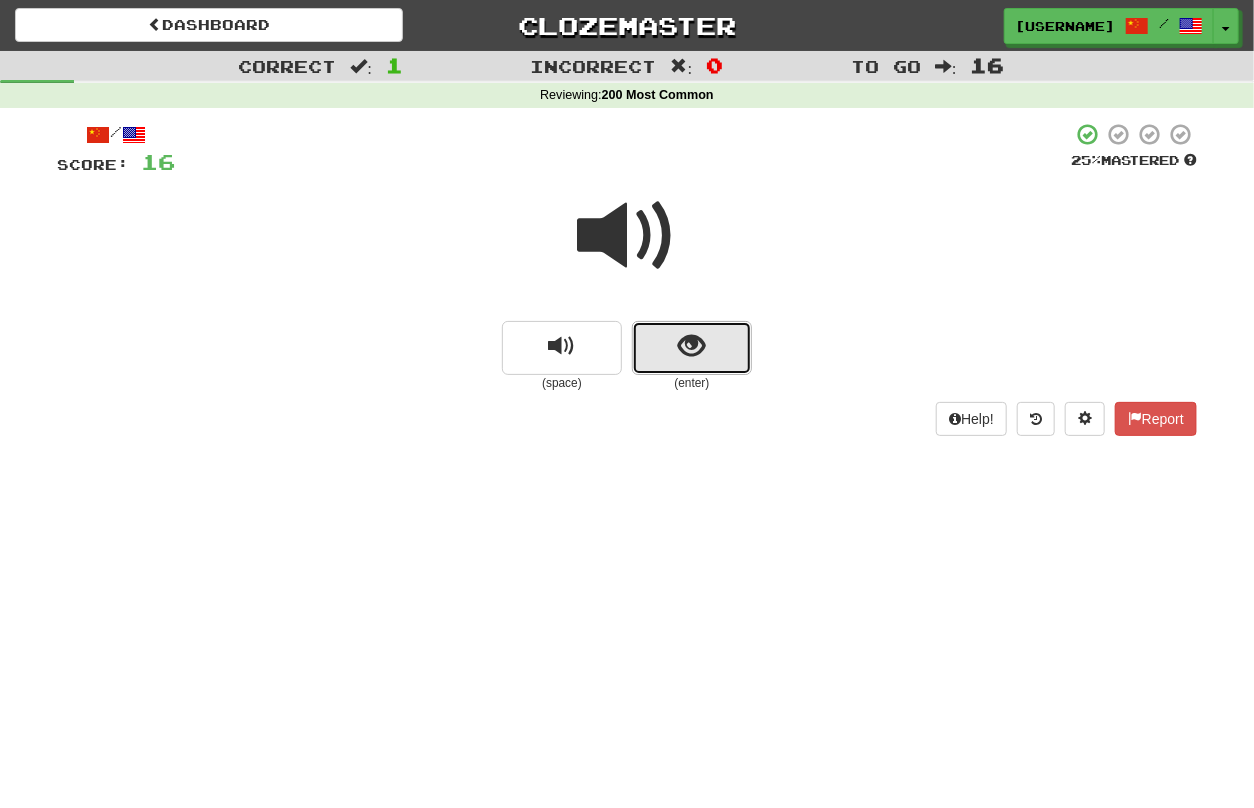 click at bounding box center (692, 346) 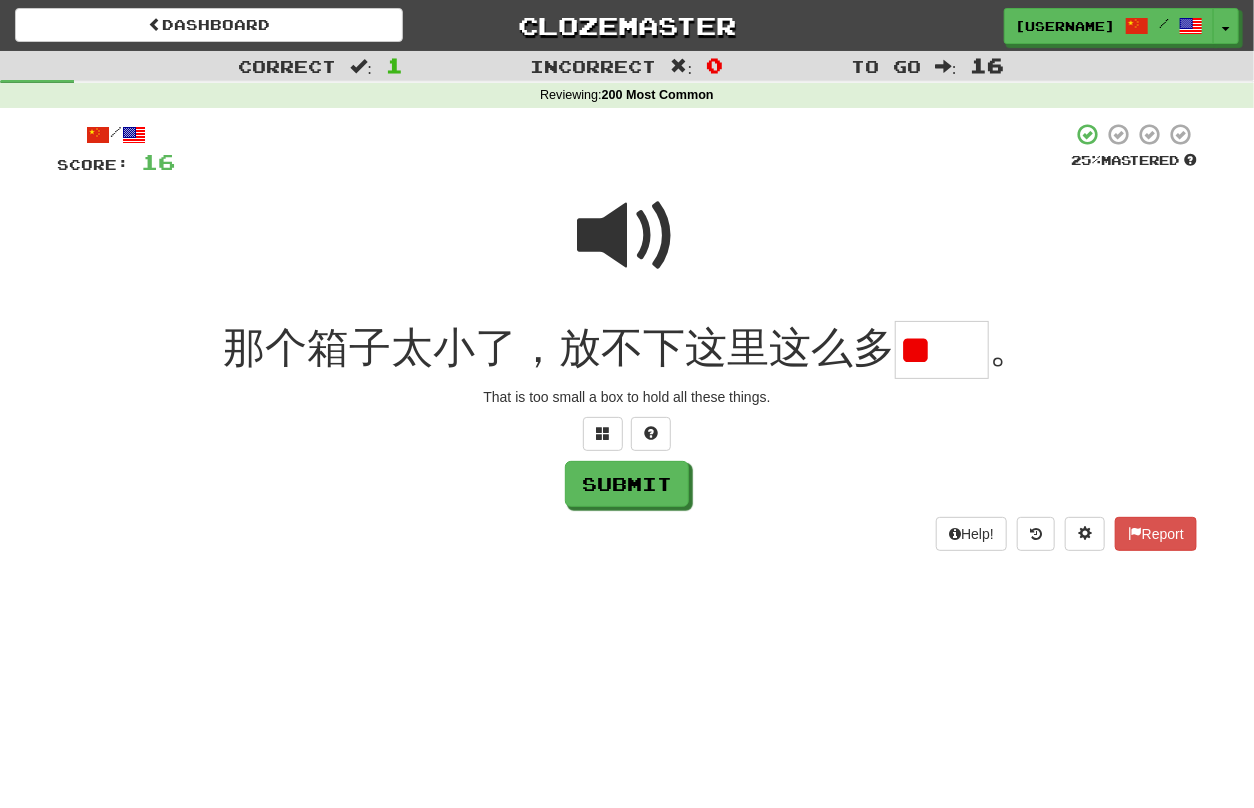 scroll, scrollTop: 0, scrollLeft: 0, axis: both 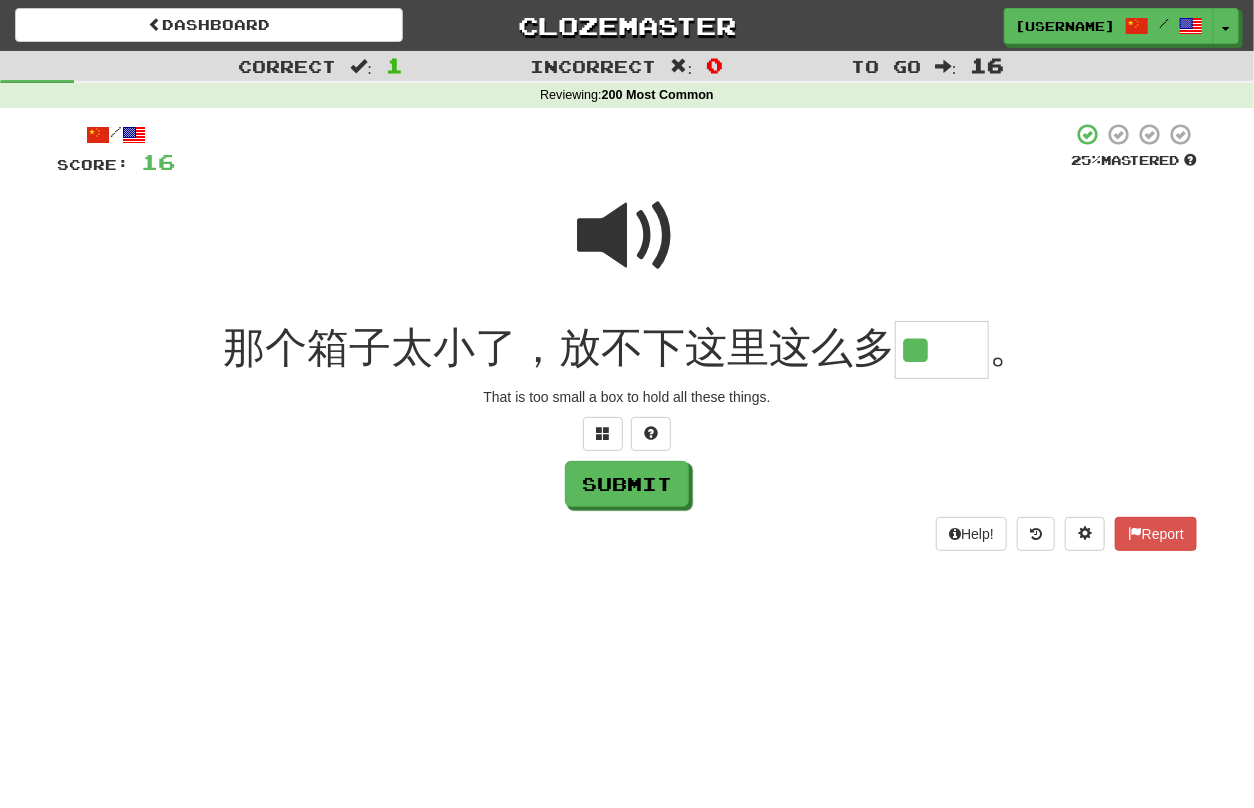 type on "**" 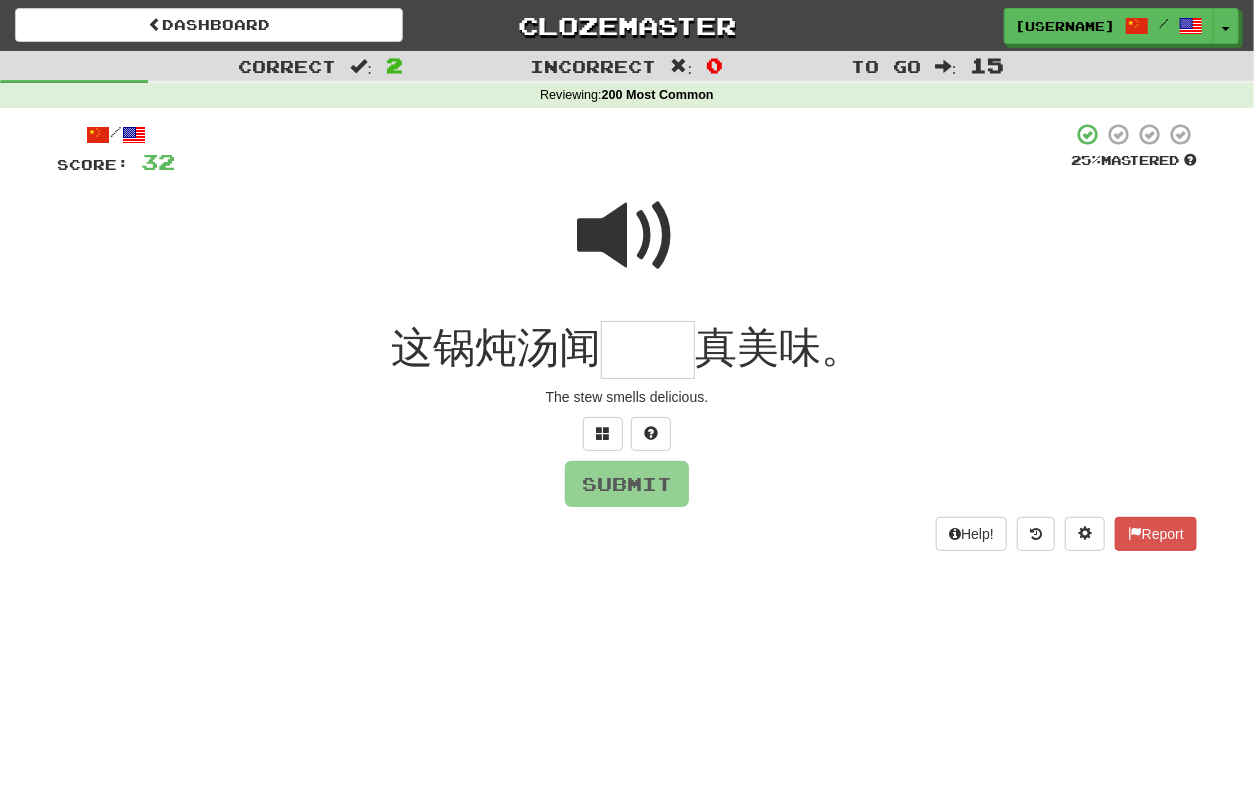 click at bounding box center (627, 236) 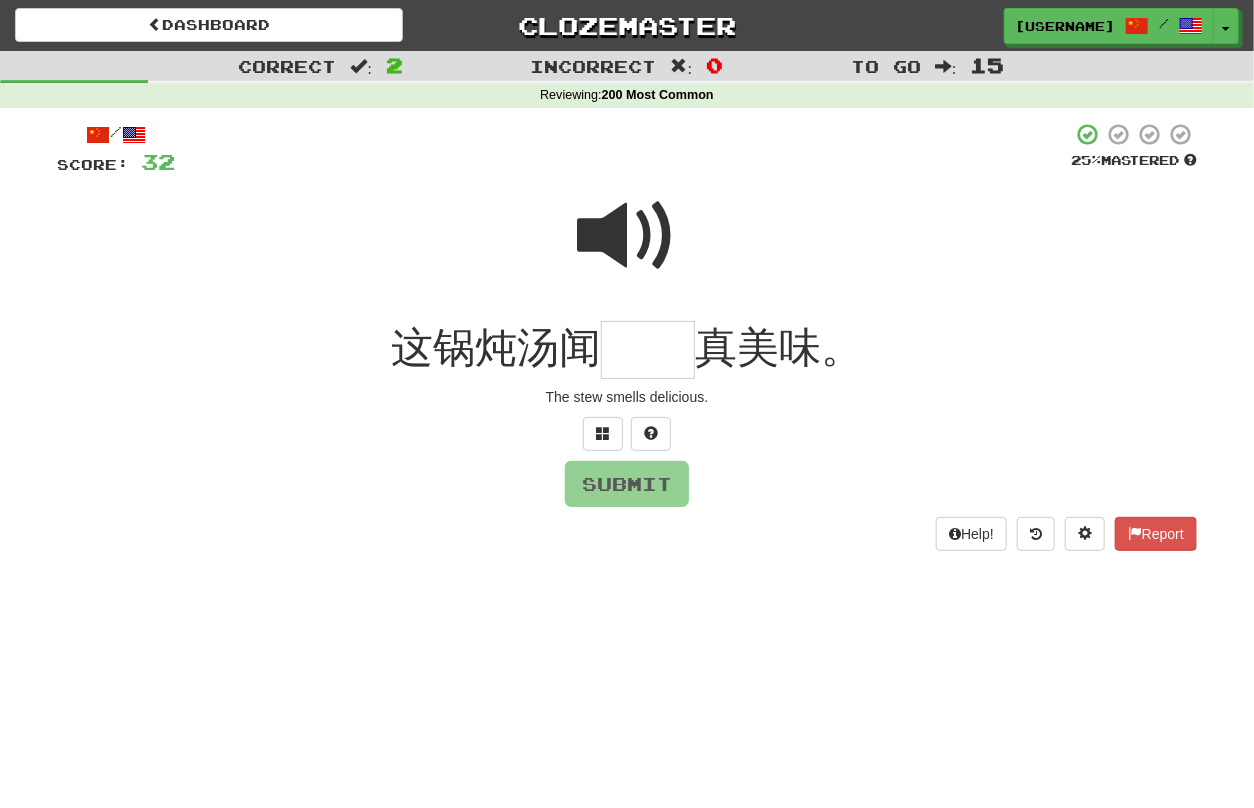 click at bounding box center (627, 236) 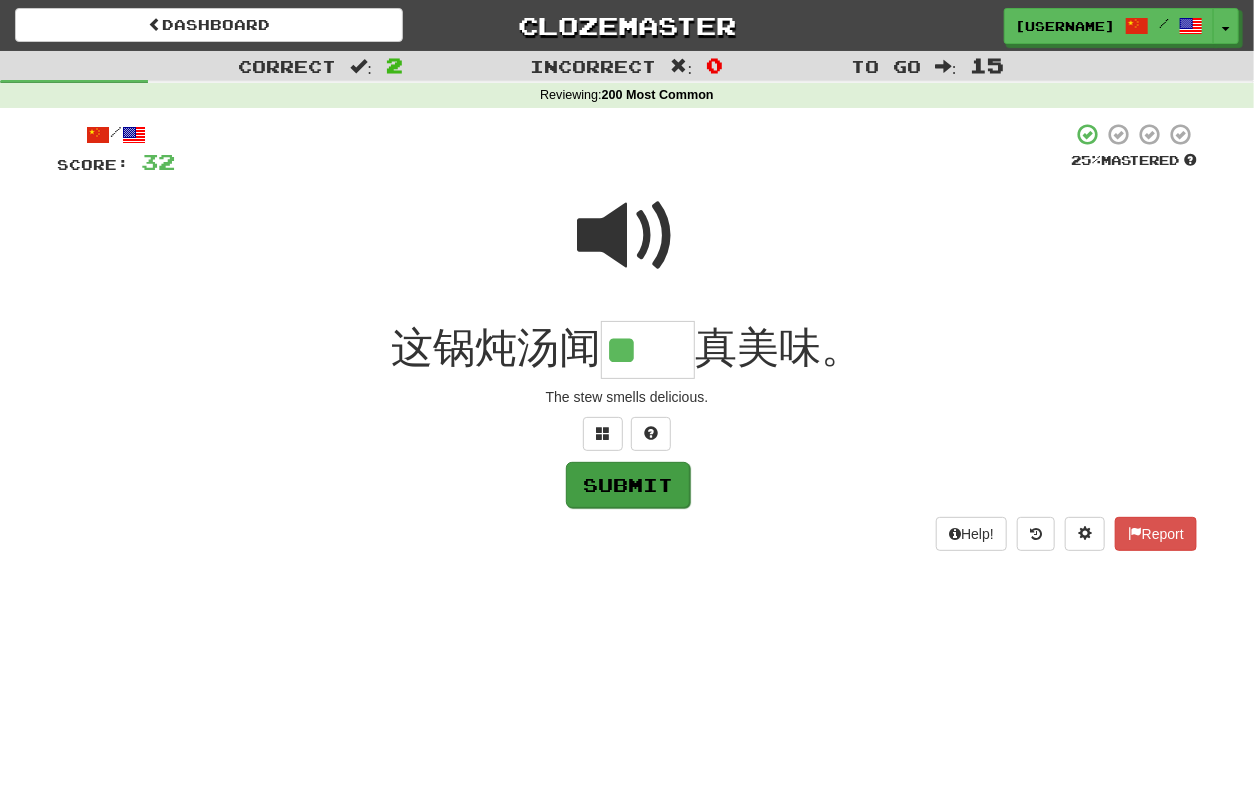 type on "**" 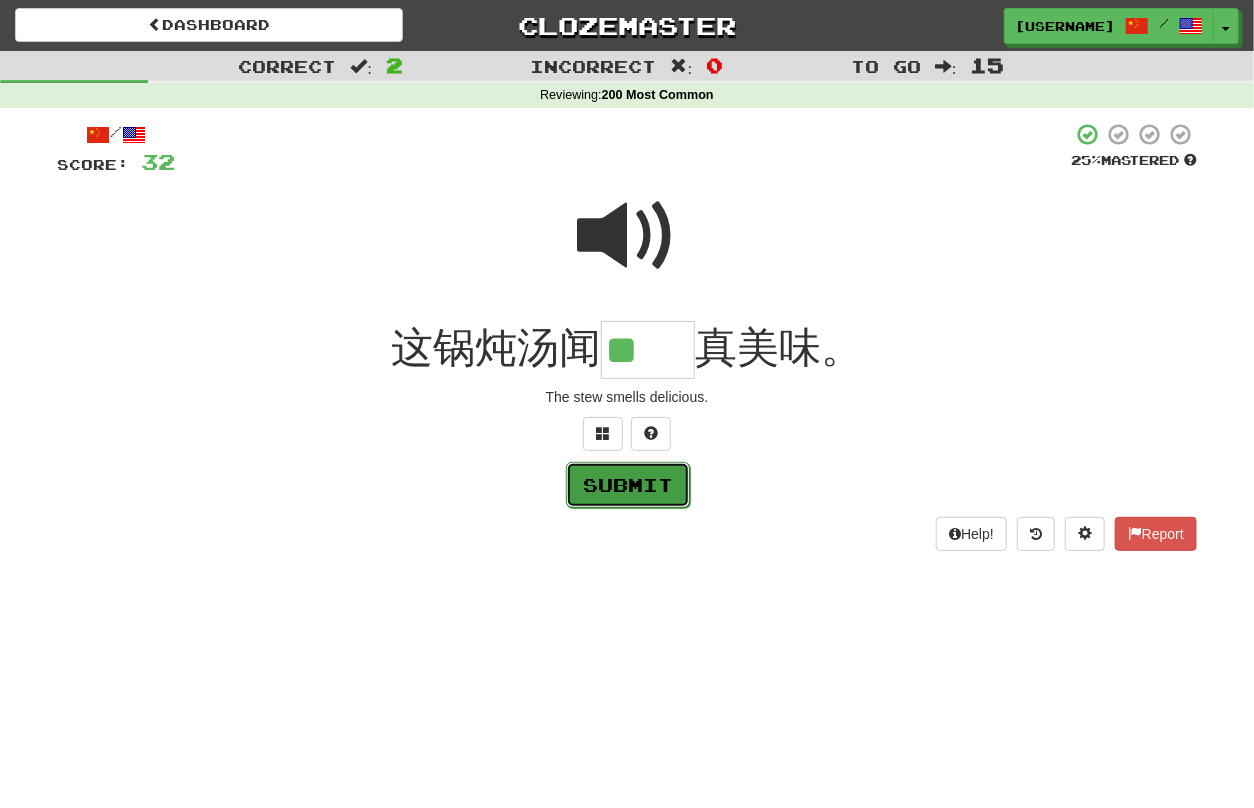 click on "Submit" at bounding box center [628, 485] 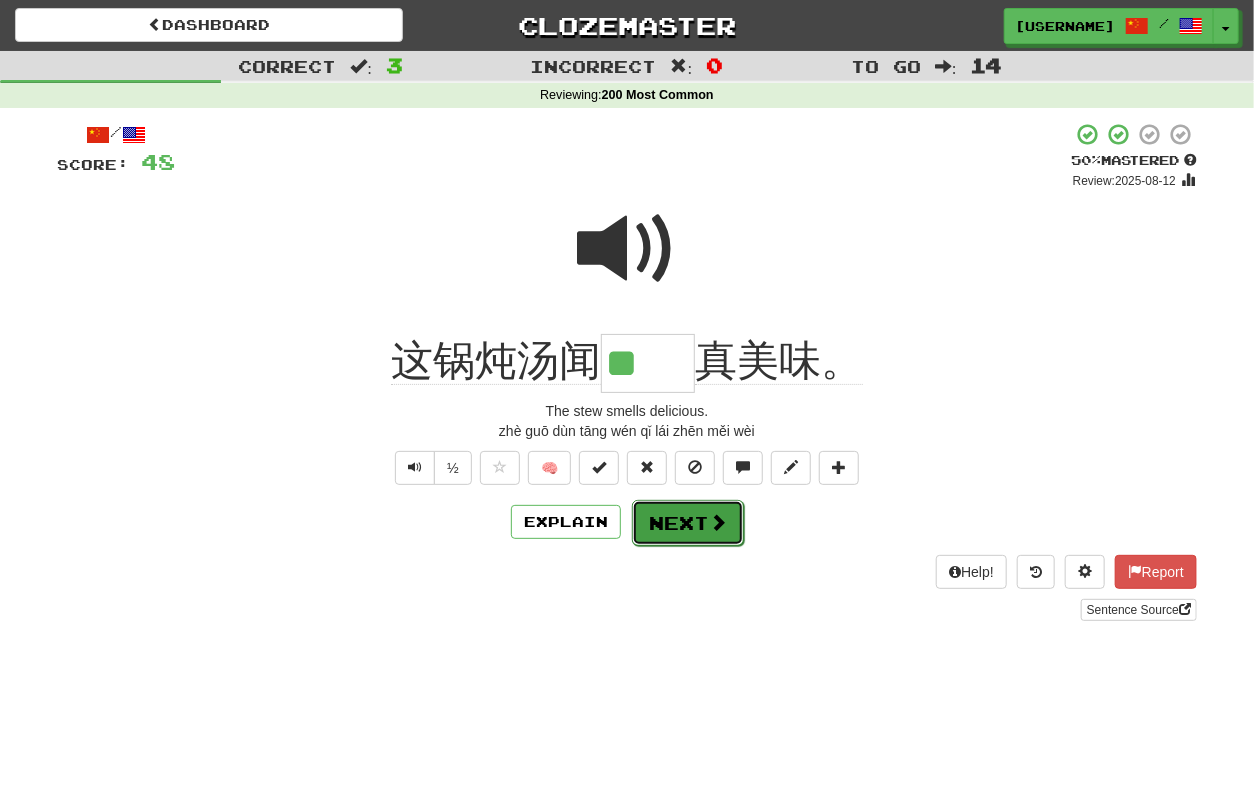 click on "Next" at bounding box center [688, 523] 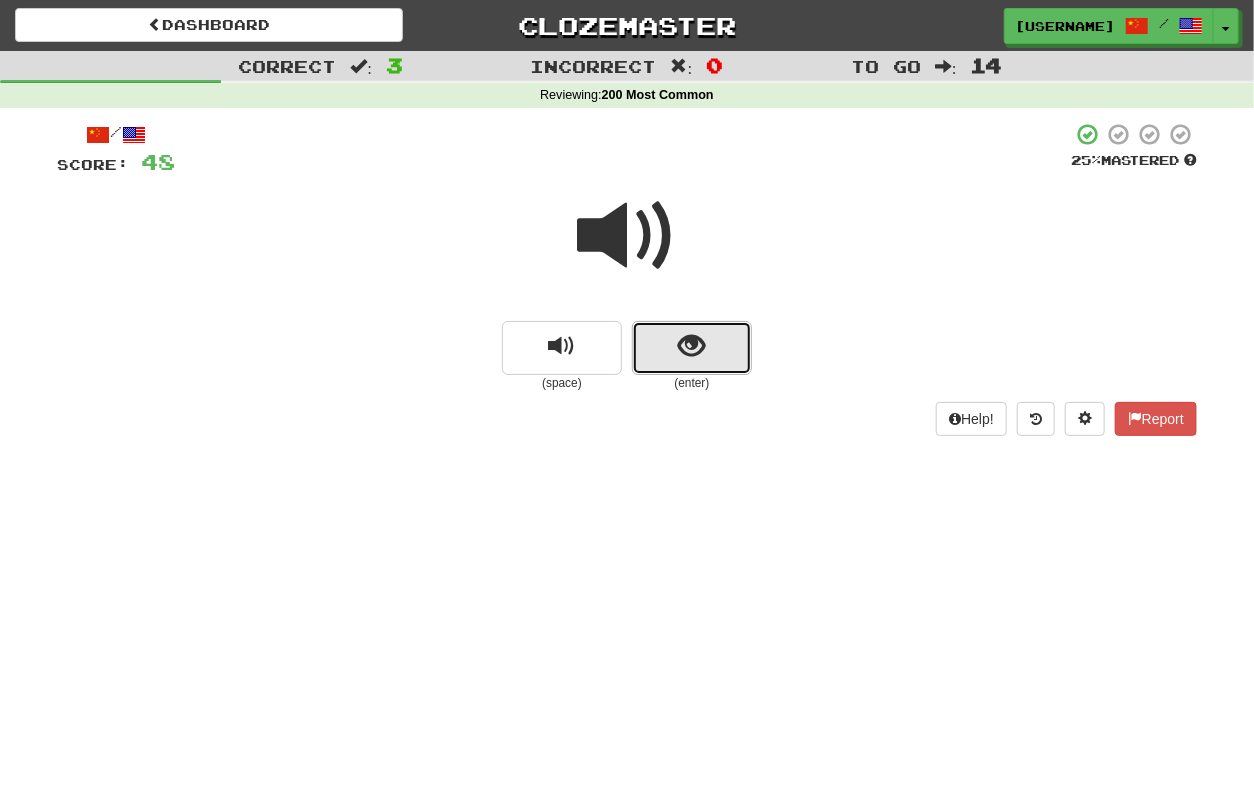click at bounding box center [692, 348] 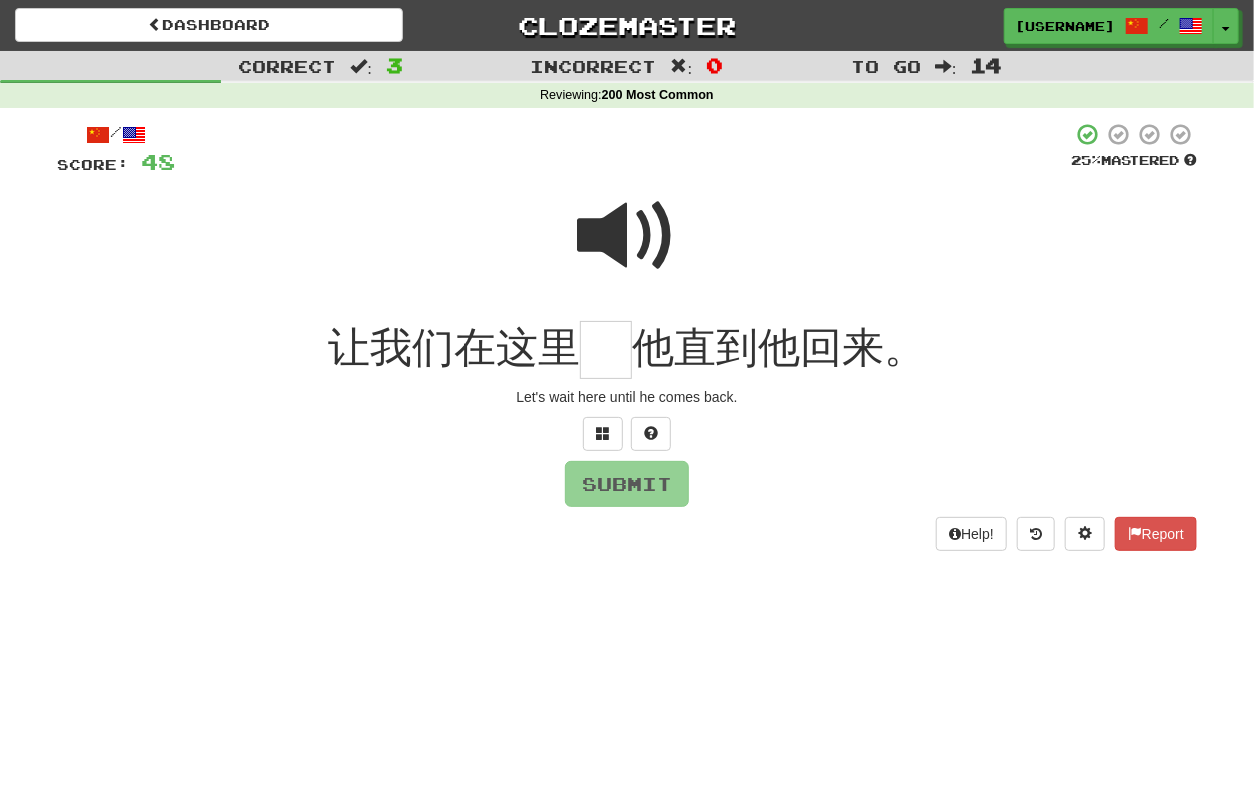 click at bounding box center (627, 236) 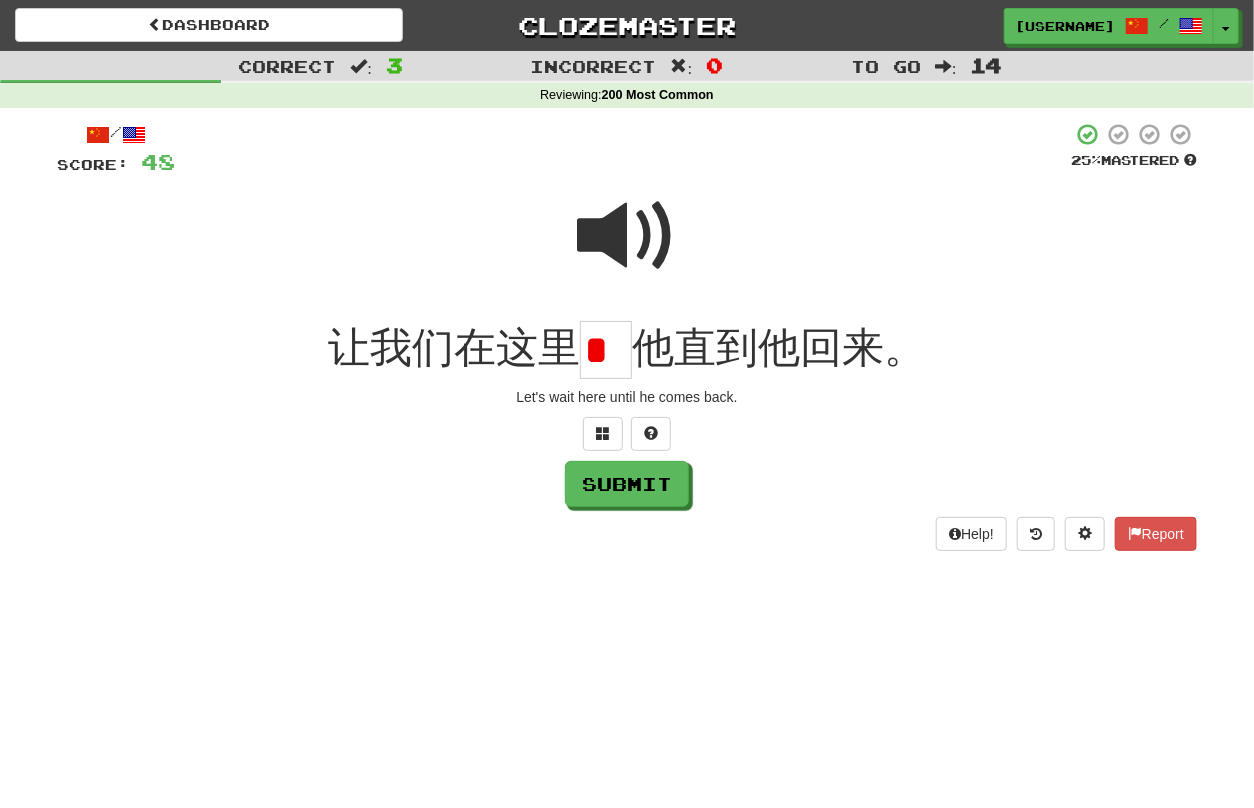 scroll, scrollTop: 0, scrollLeft: 0, axis: both 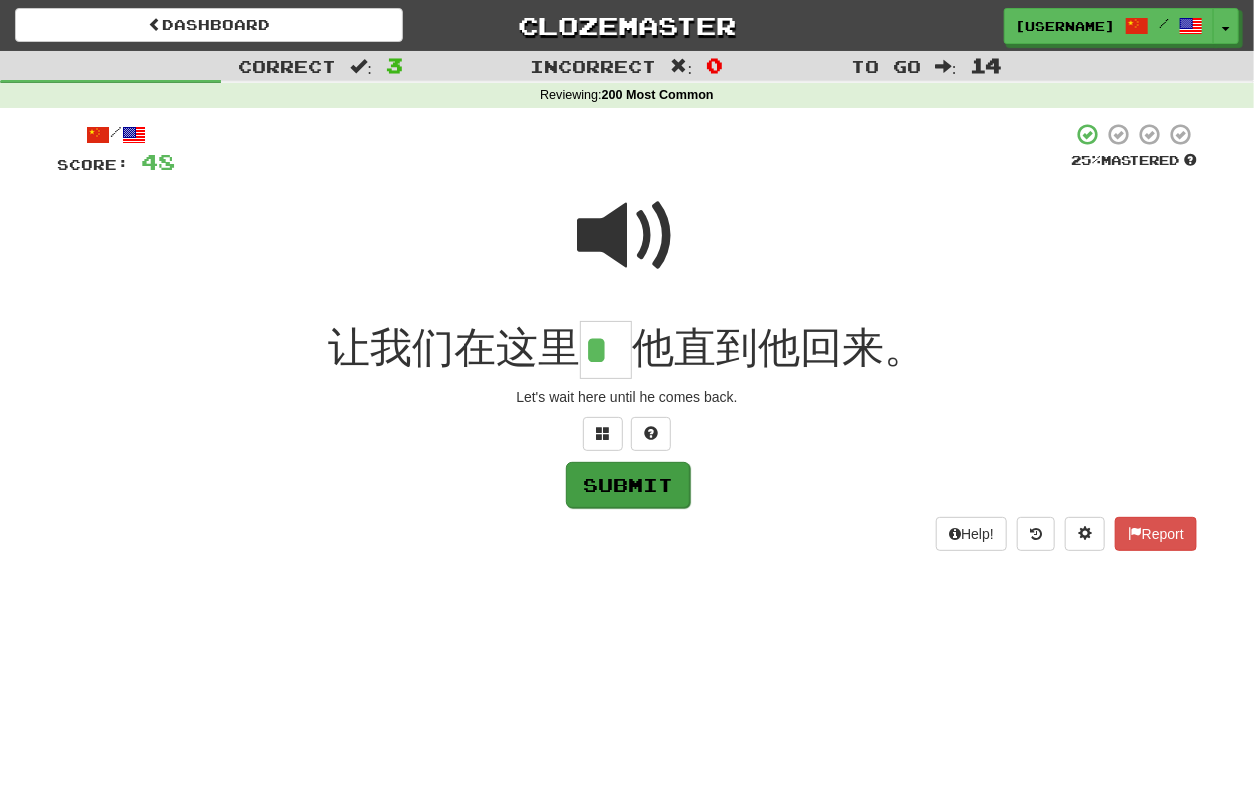 type on "*" 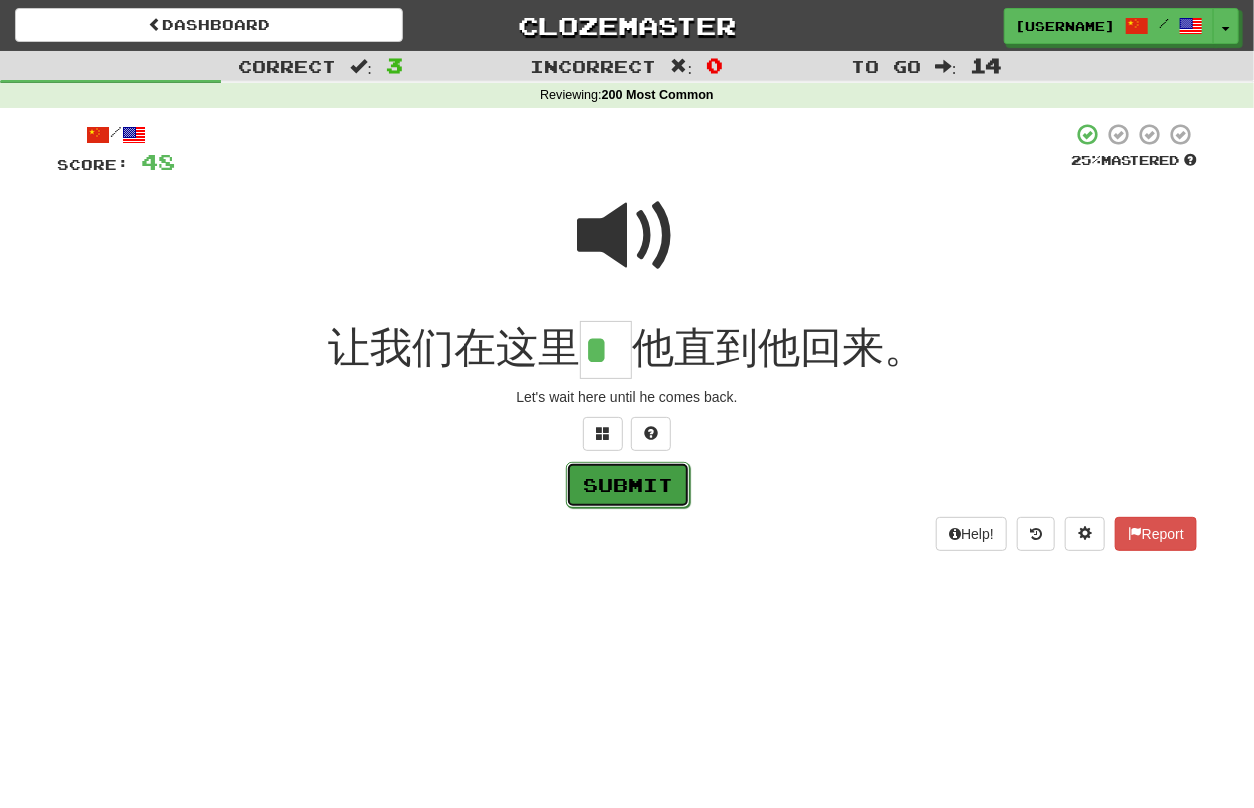 click on "Submit" at bounding box center (628, 485) 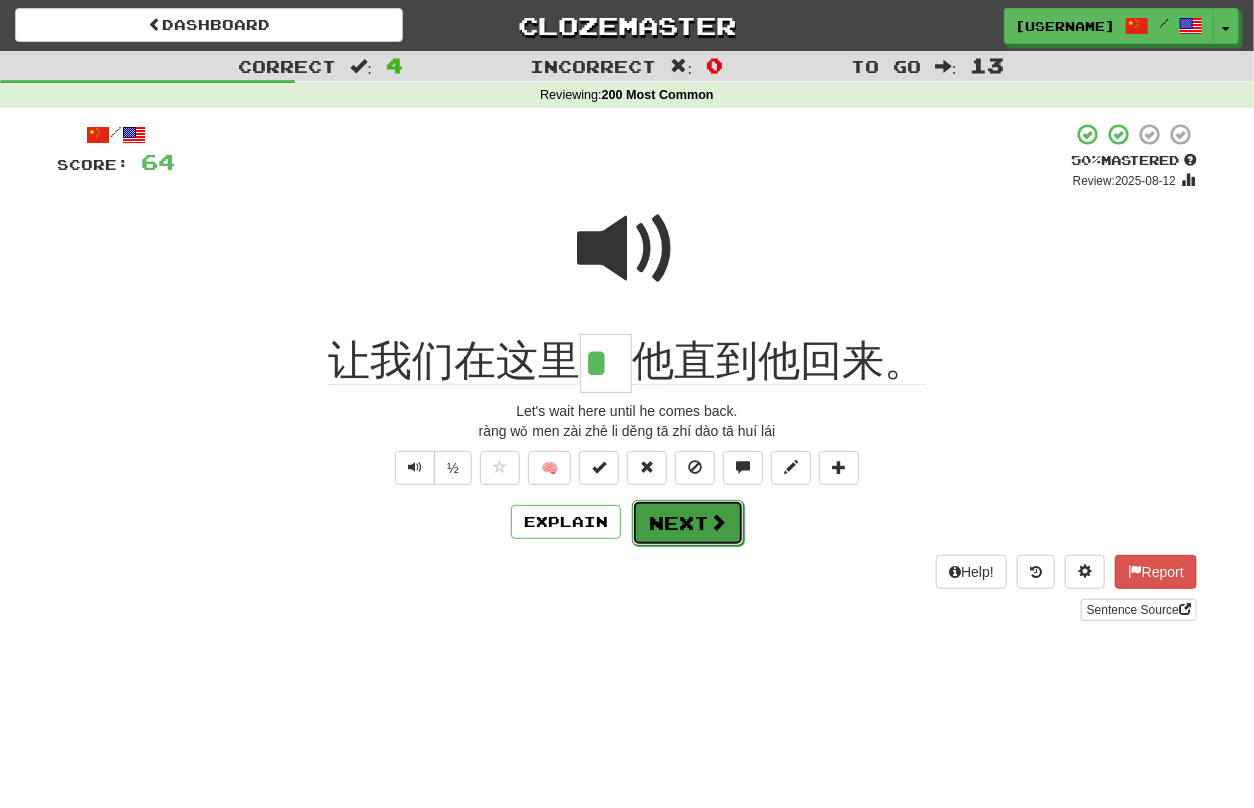 click on "Next" at bounding box center [688, 523] 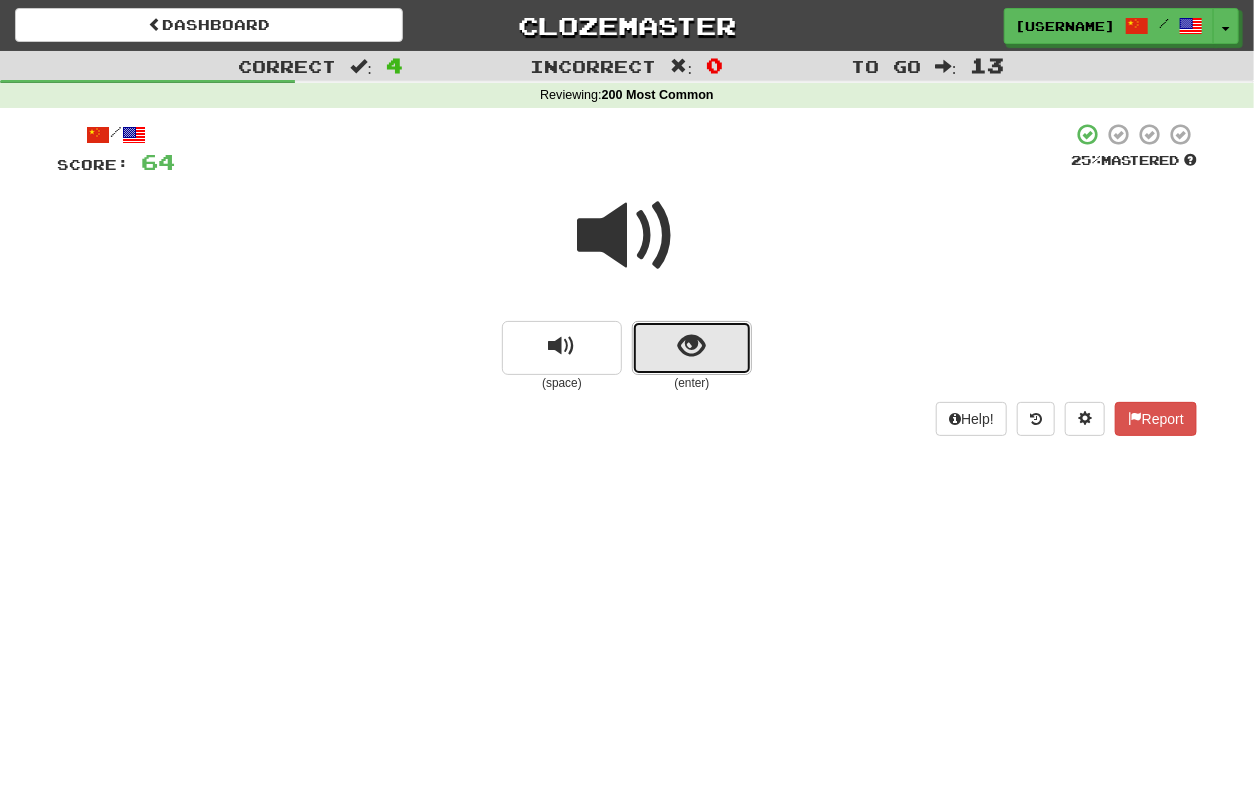 click at bounding box center (692, 346) 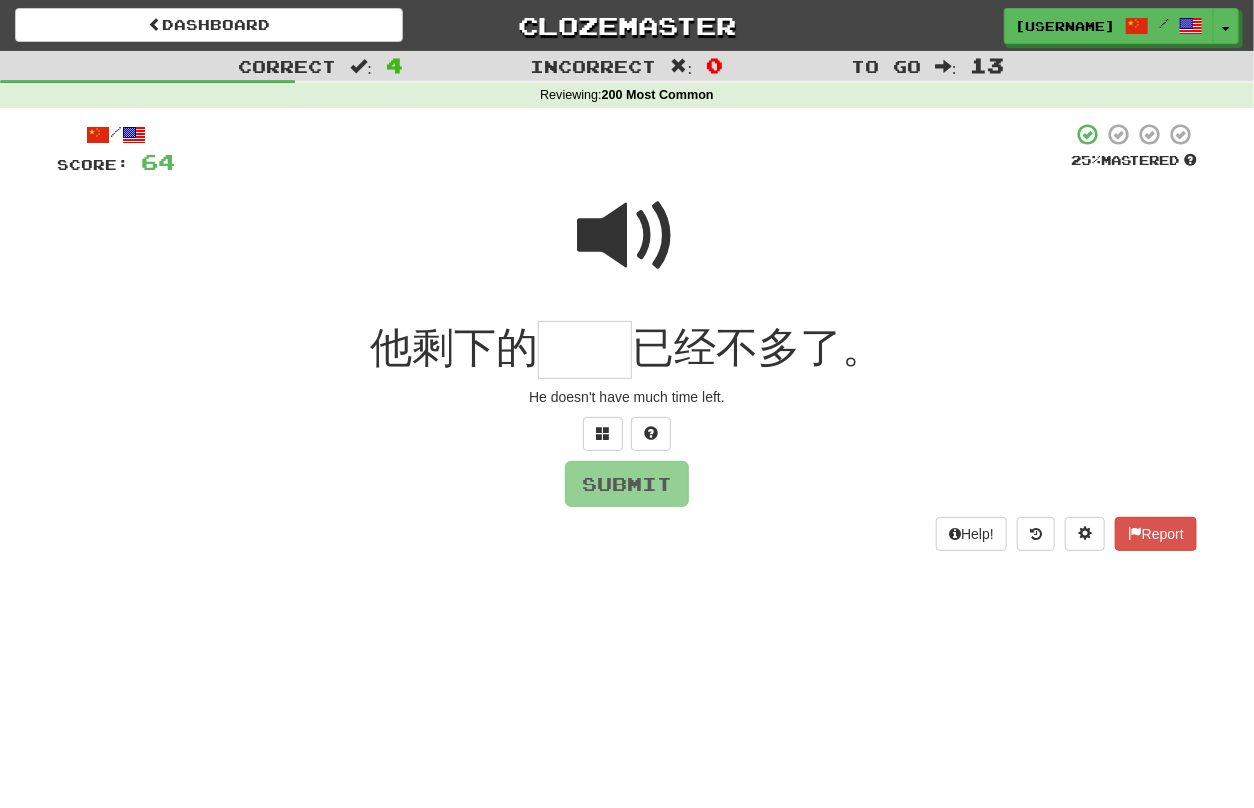 click at bounding box center (627, 236) 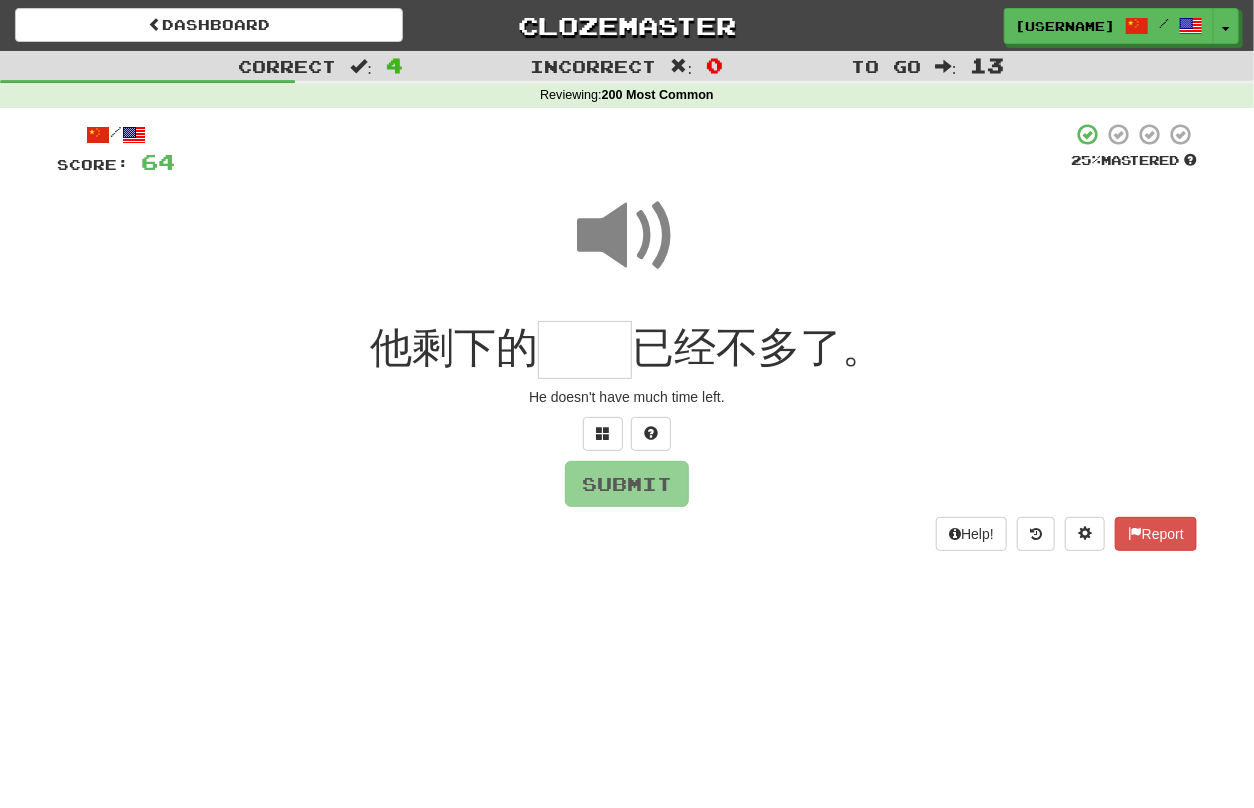 click at bounding box center (585, 350) 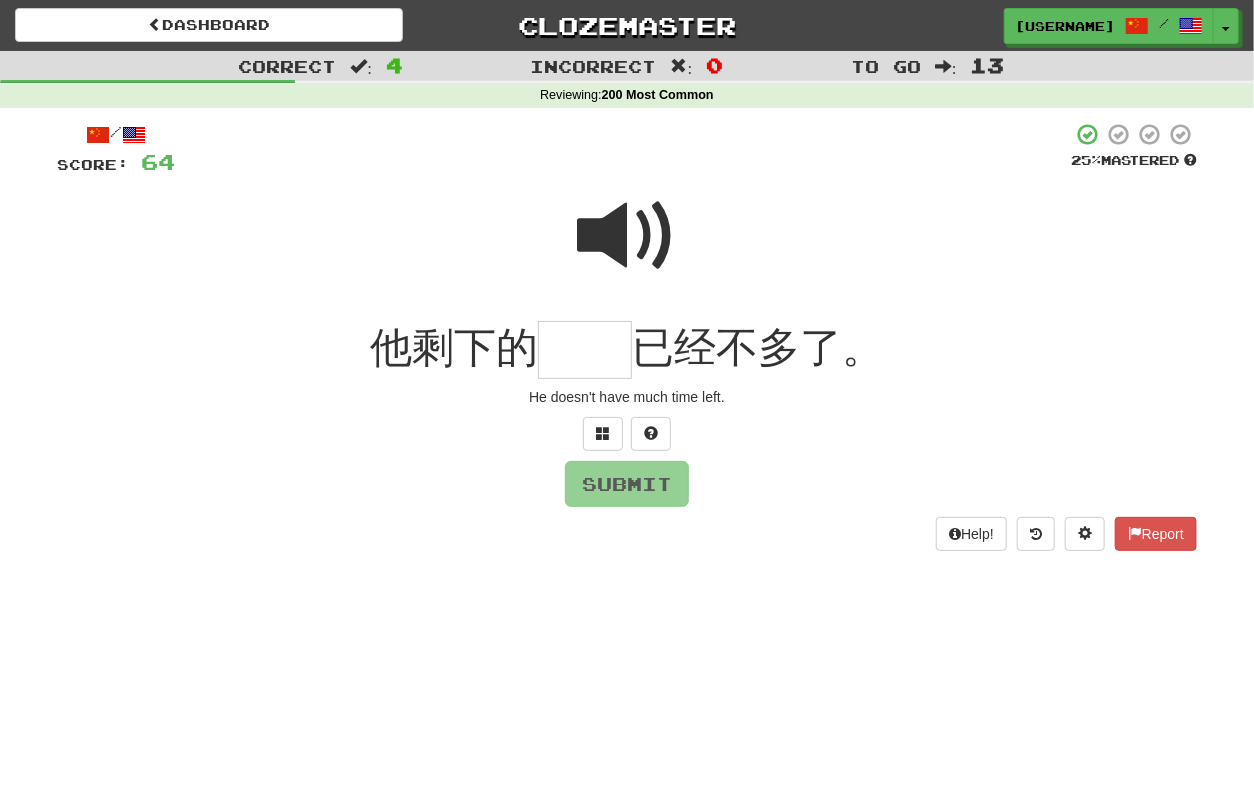 click at bounding box center [627, 236] 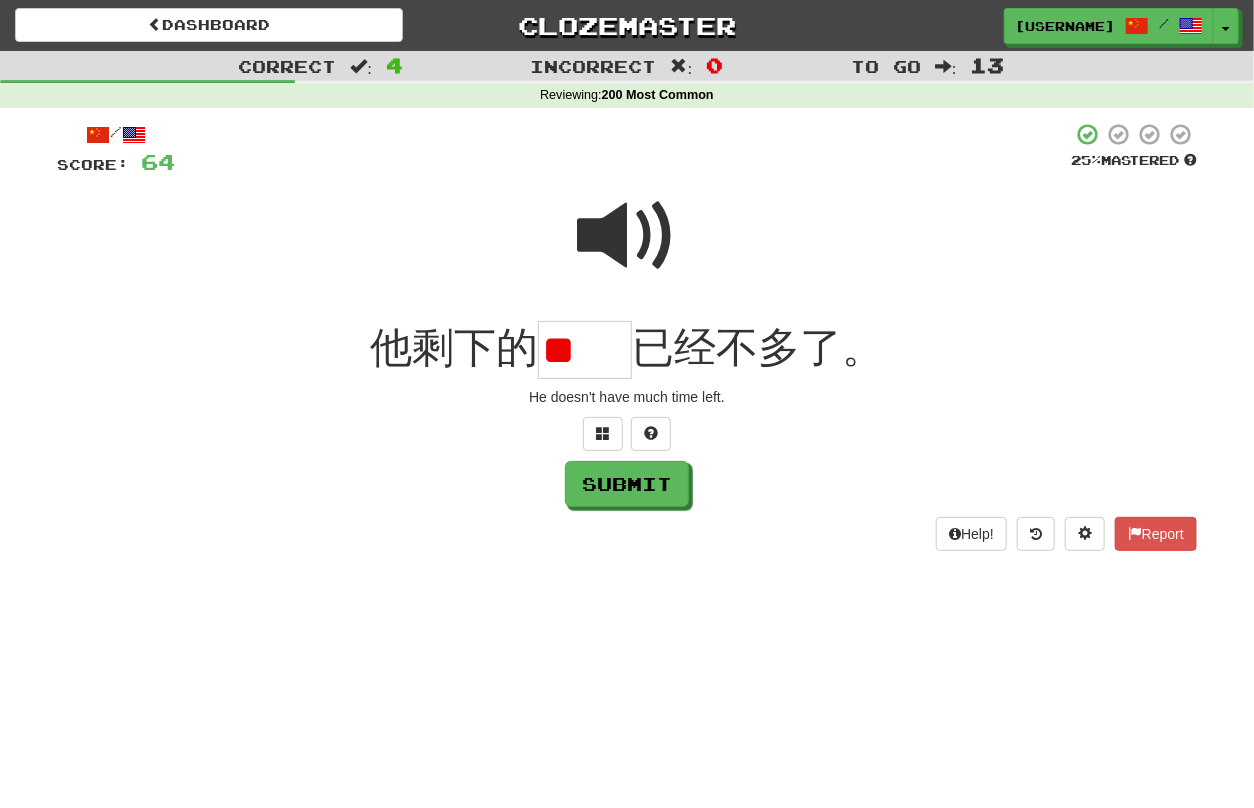 scroll, scrollTop: 0, scrollLeft: 0, axis: both 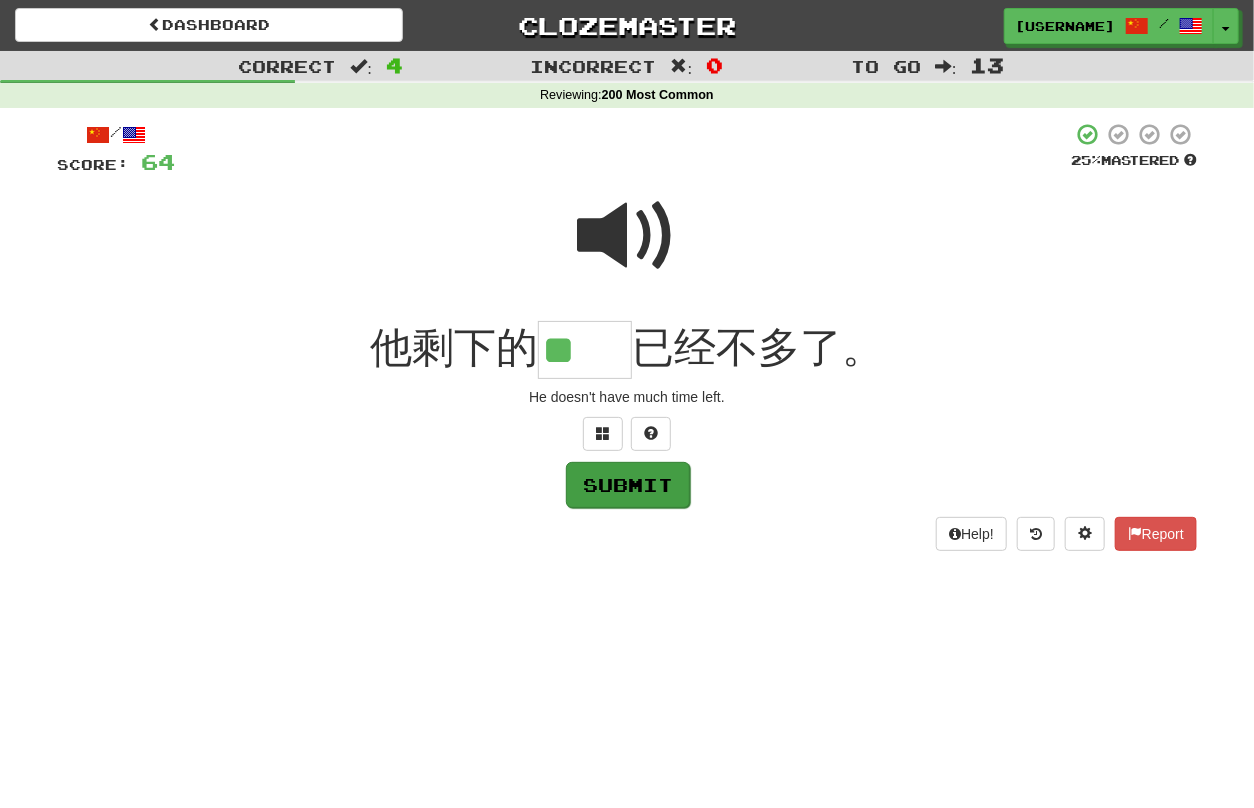 type on "**" 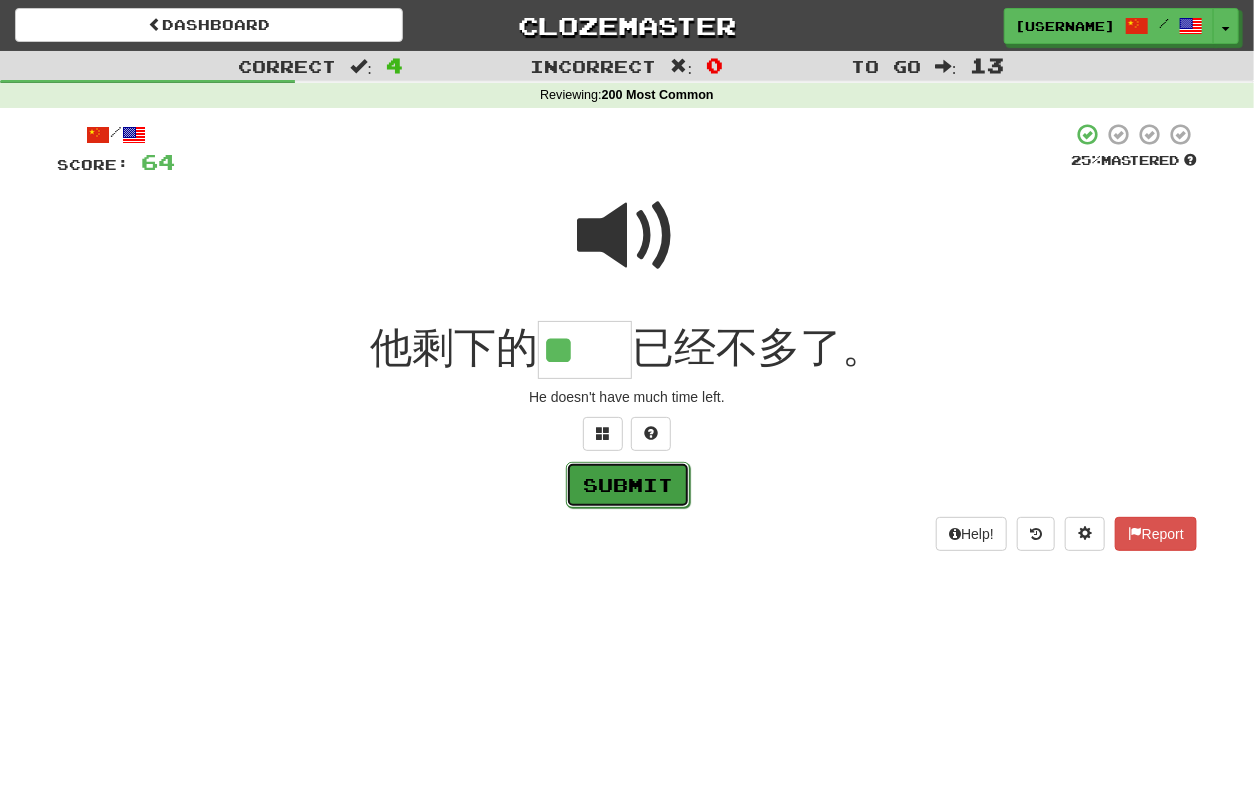 click on "Submit" at bounding box center [628, 485] 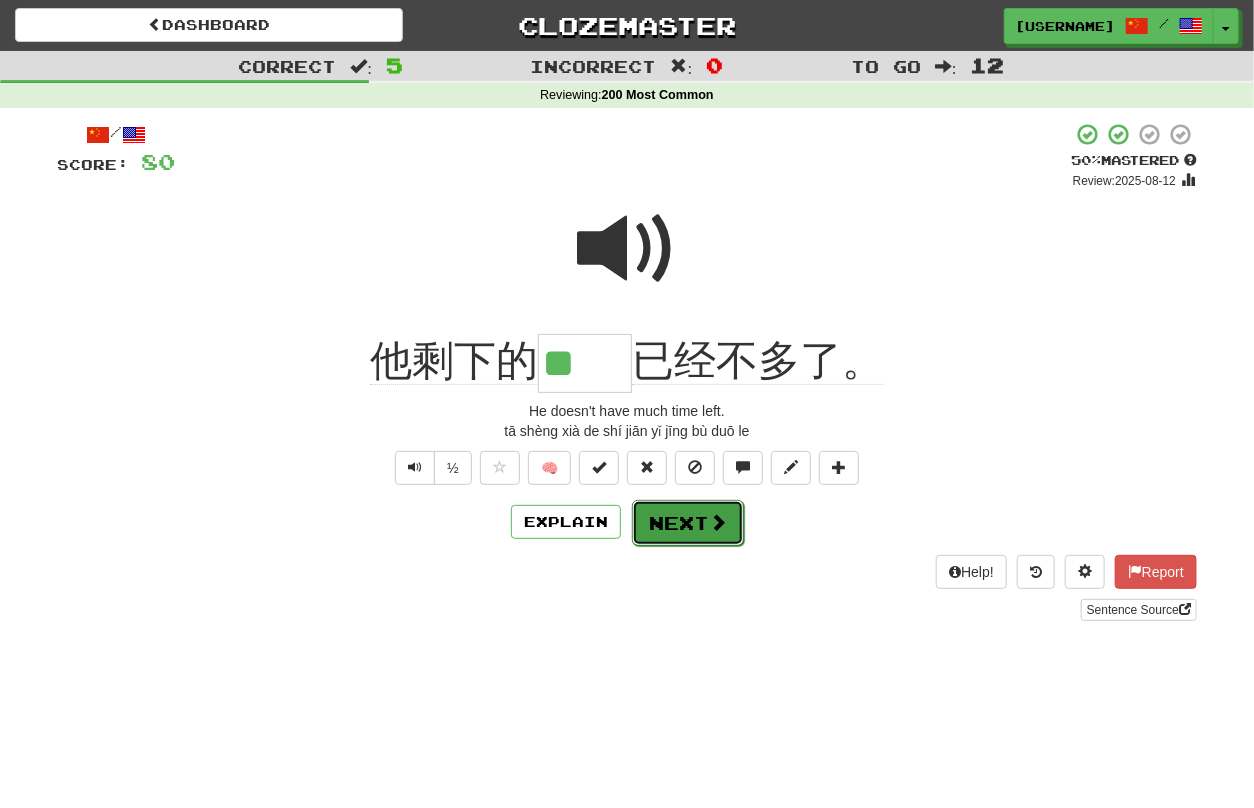 click at bounding box center (718, 522) 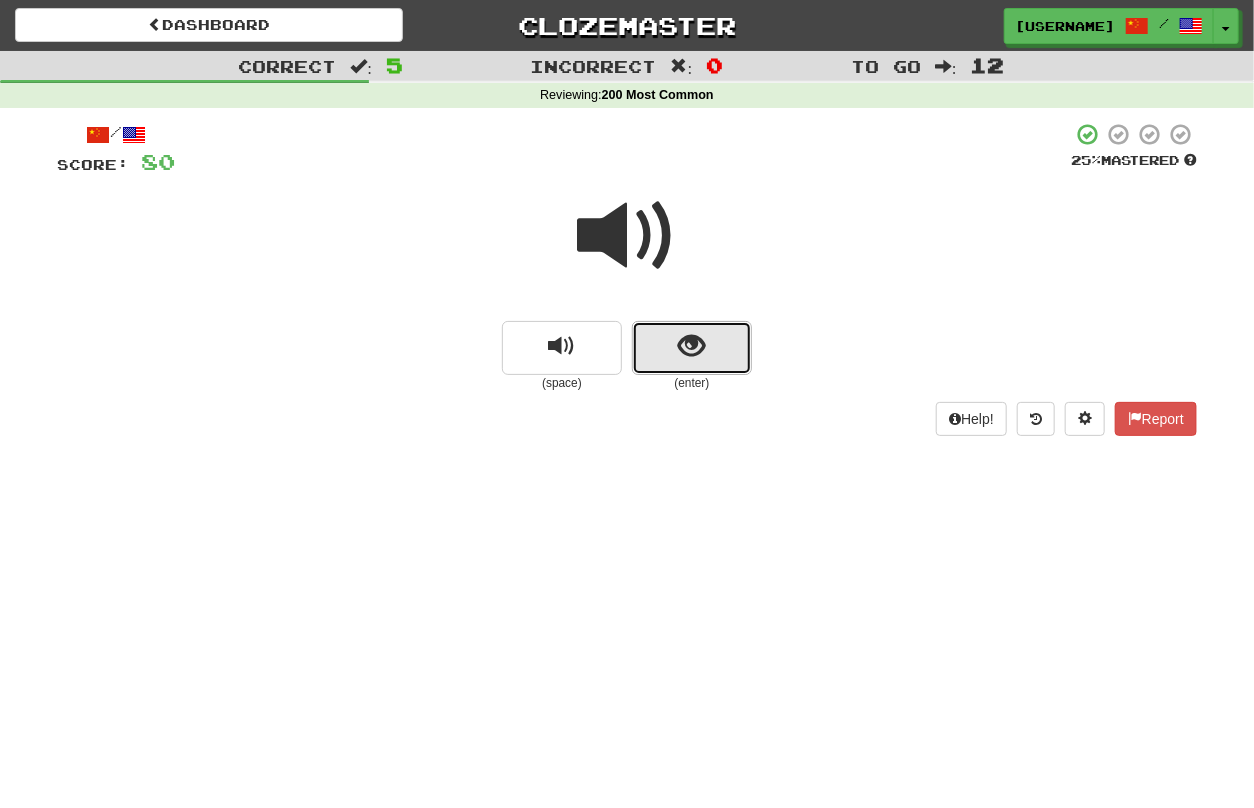 click at bounding box center (692, 348) 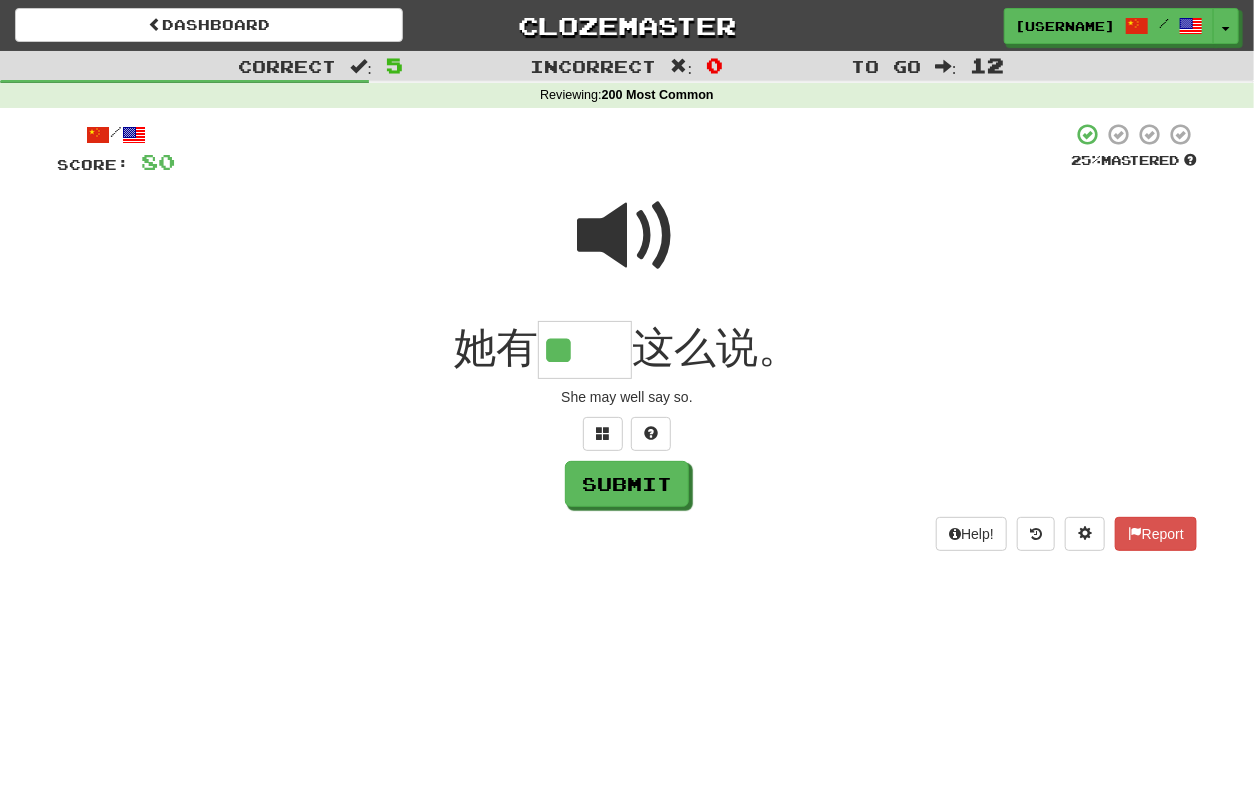scroll, scrollTop: 0, scrollLeft: 0, axis: both 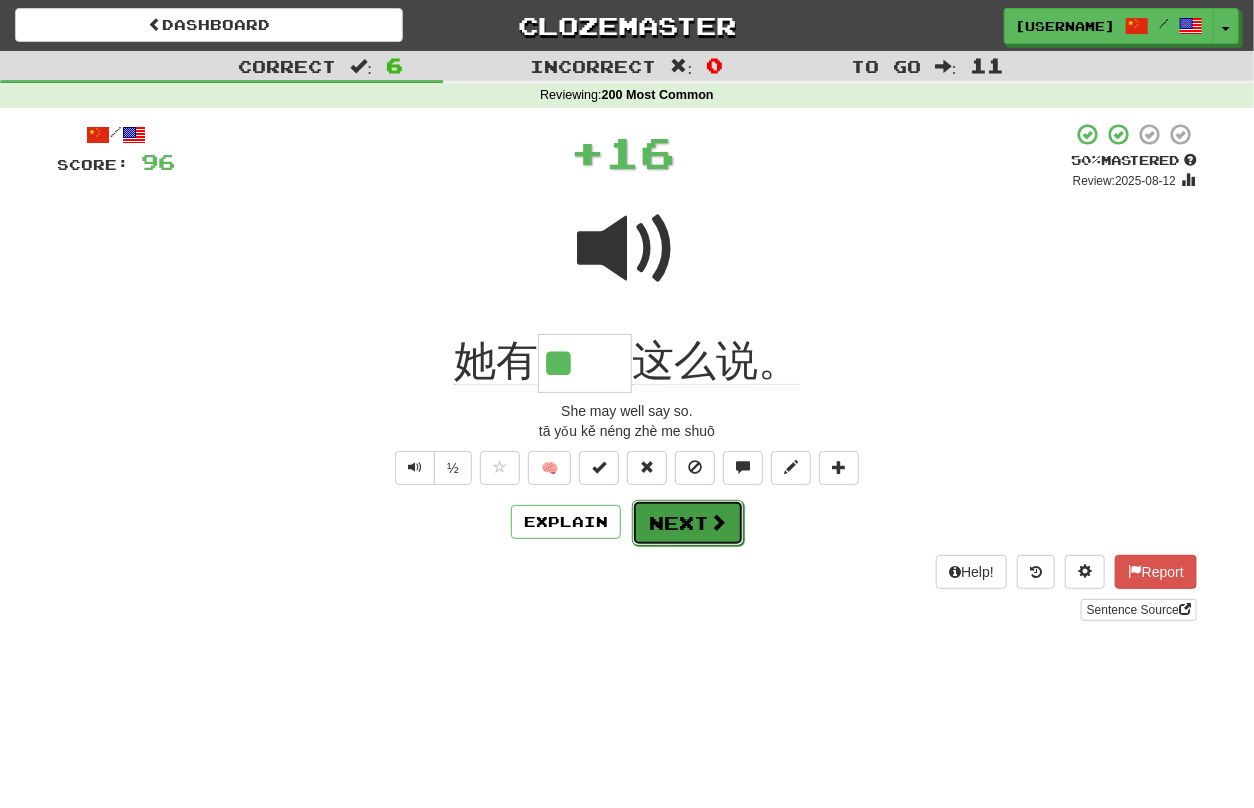 click on "Next" at bounding box center (688, 523) 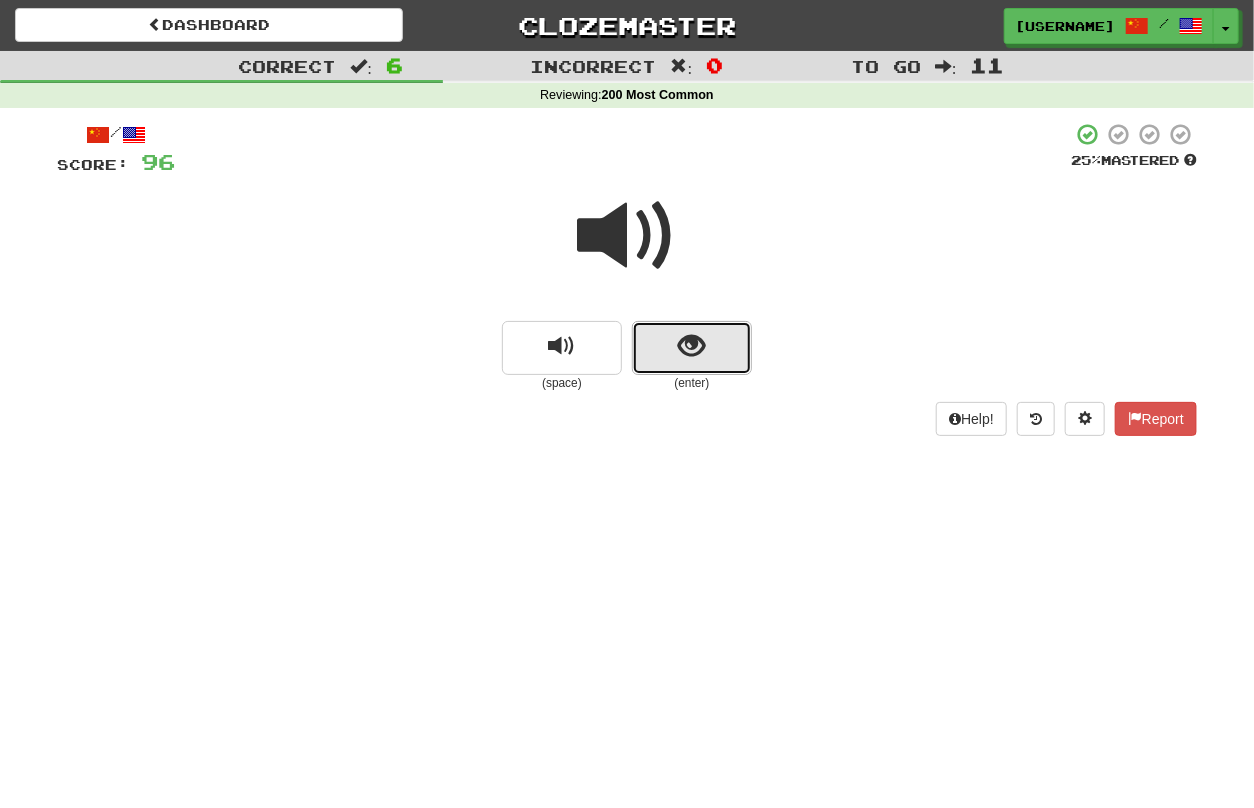 click at bounding box center [692, 346] 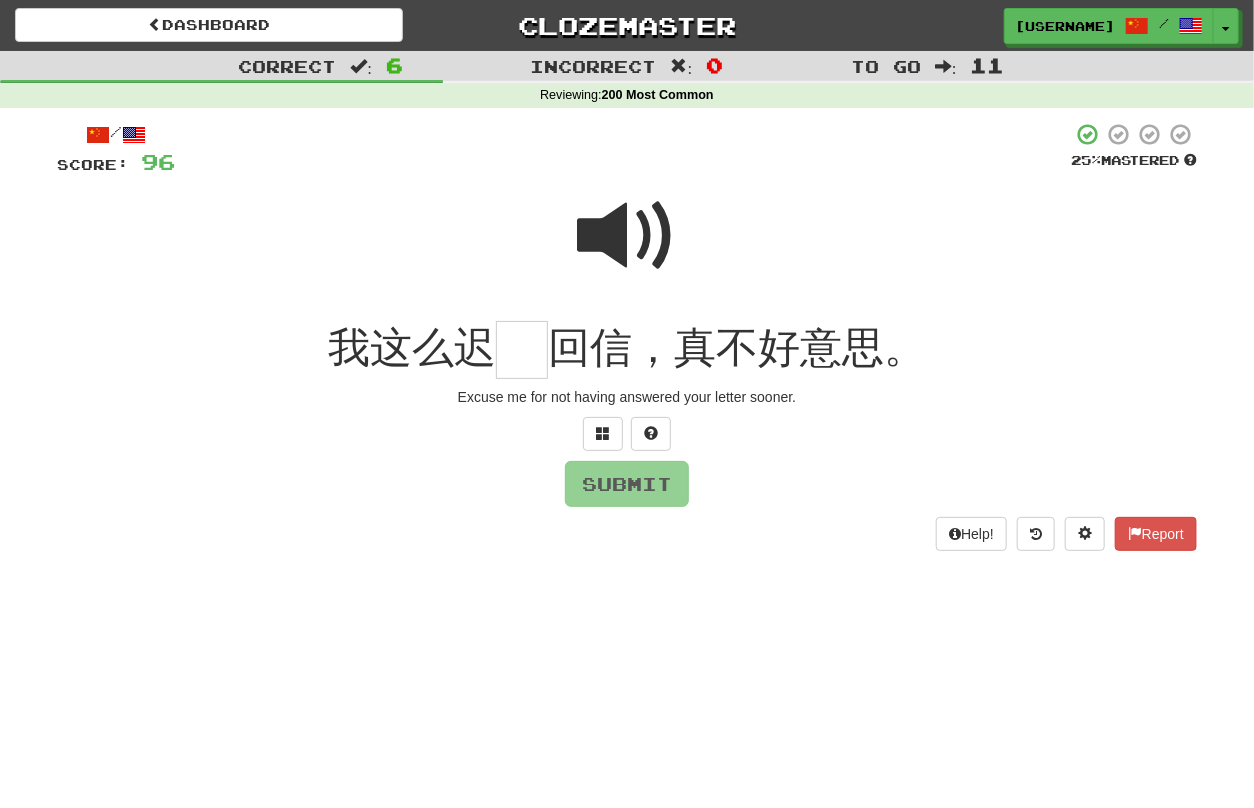 click at bounding box center (627, 236) 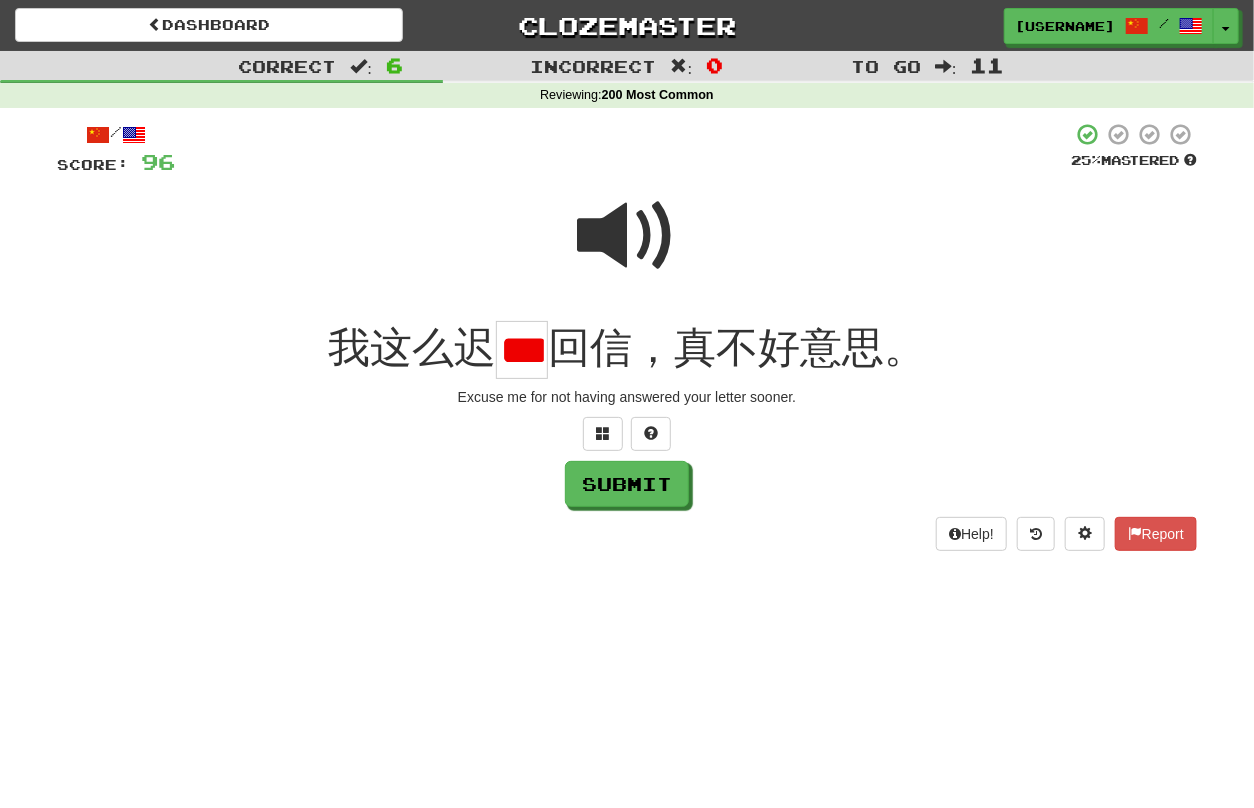 scroll, scrollTop: 0, scrollLeft: 11, axis: horizontal 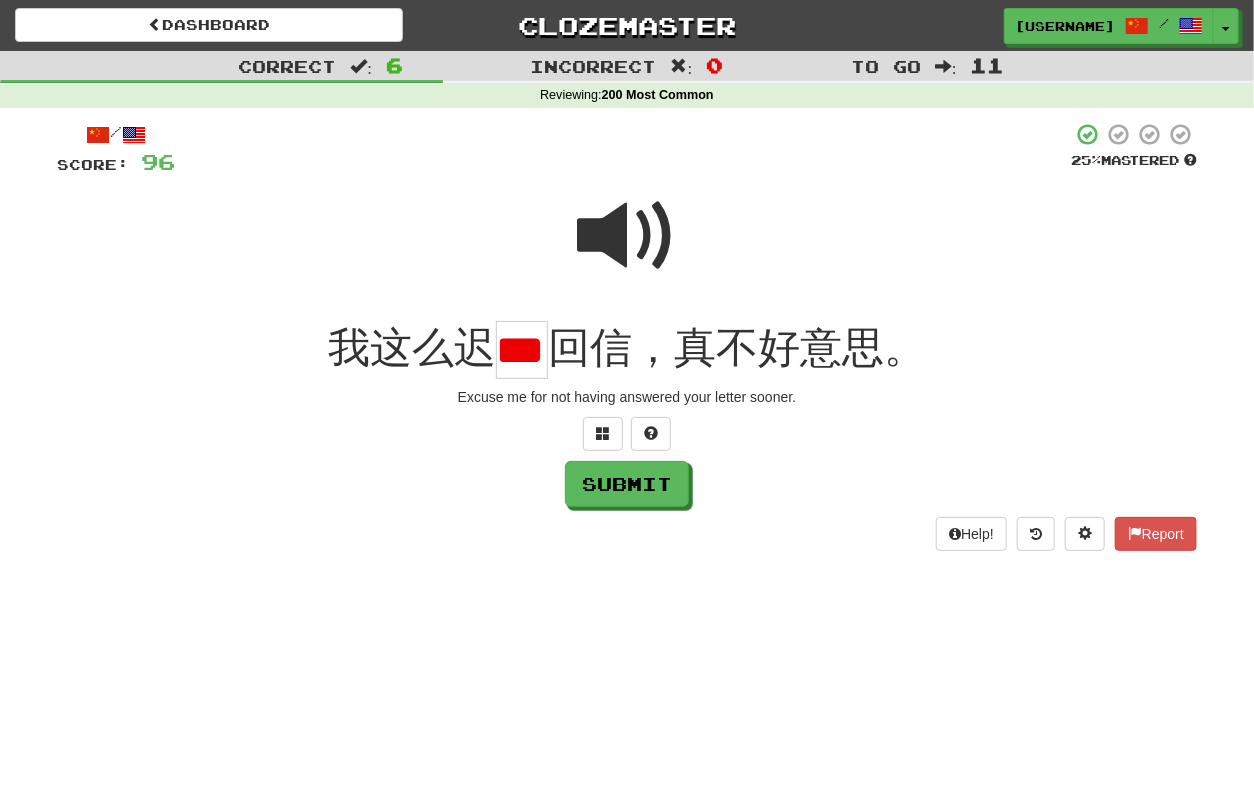 type on "*" 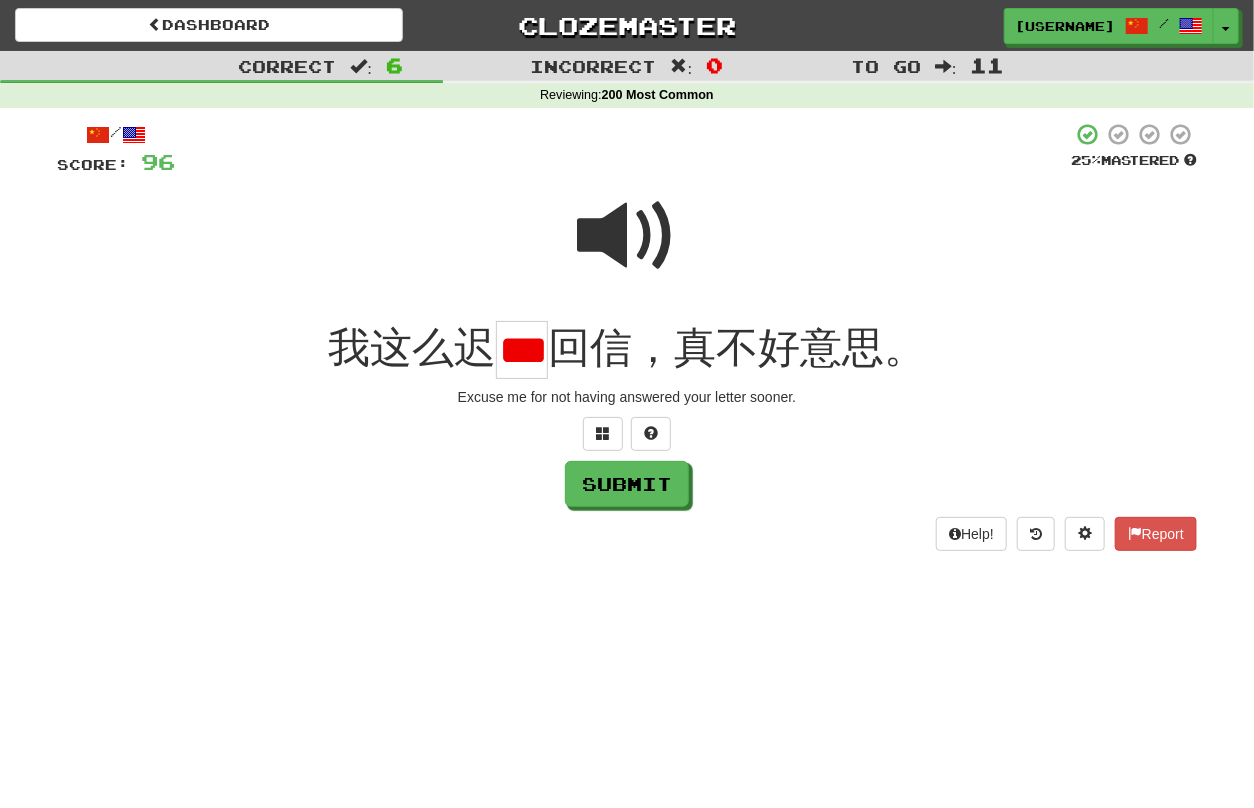 scroll, scrollTop: 0, scrollLeft: 11, axis: horizontal 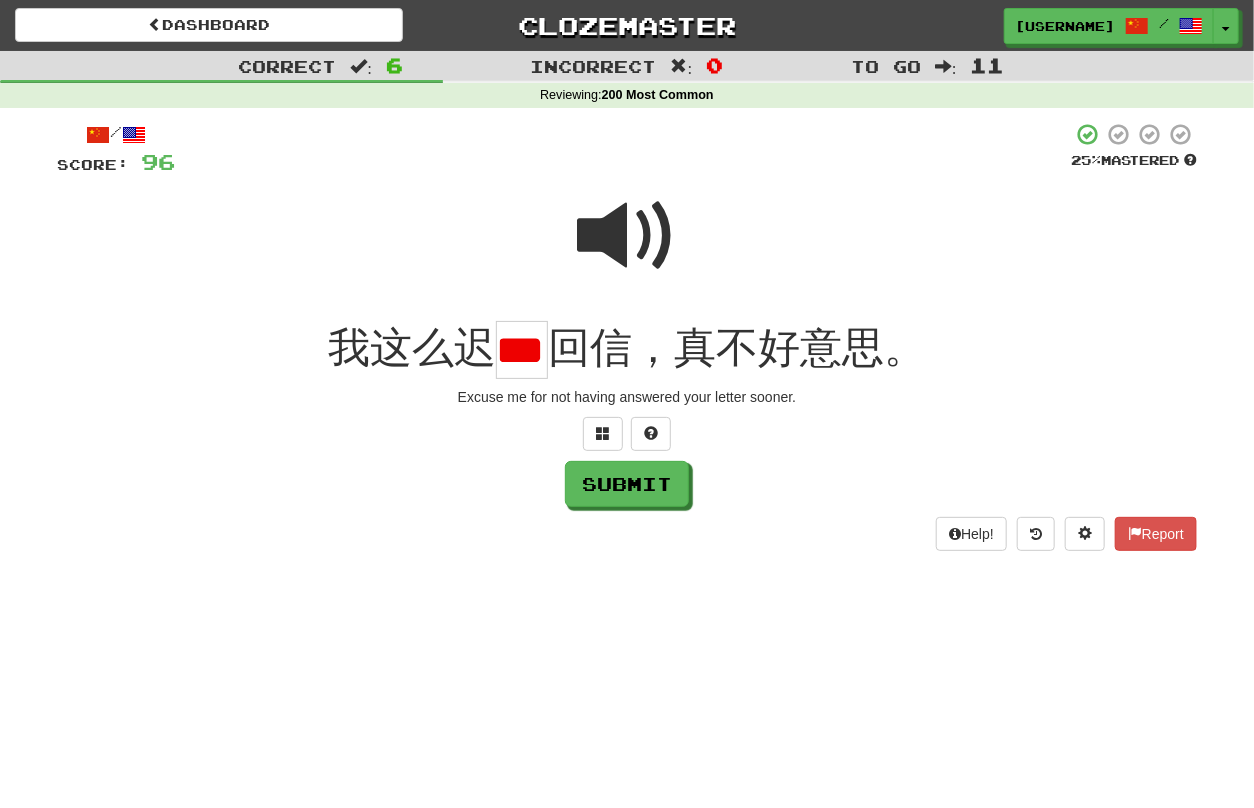 type on "*" 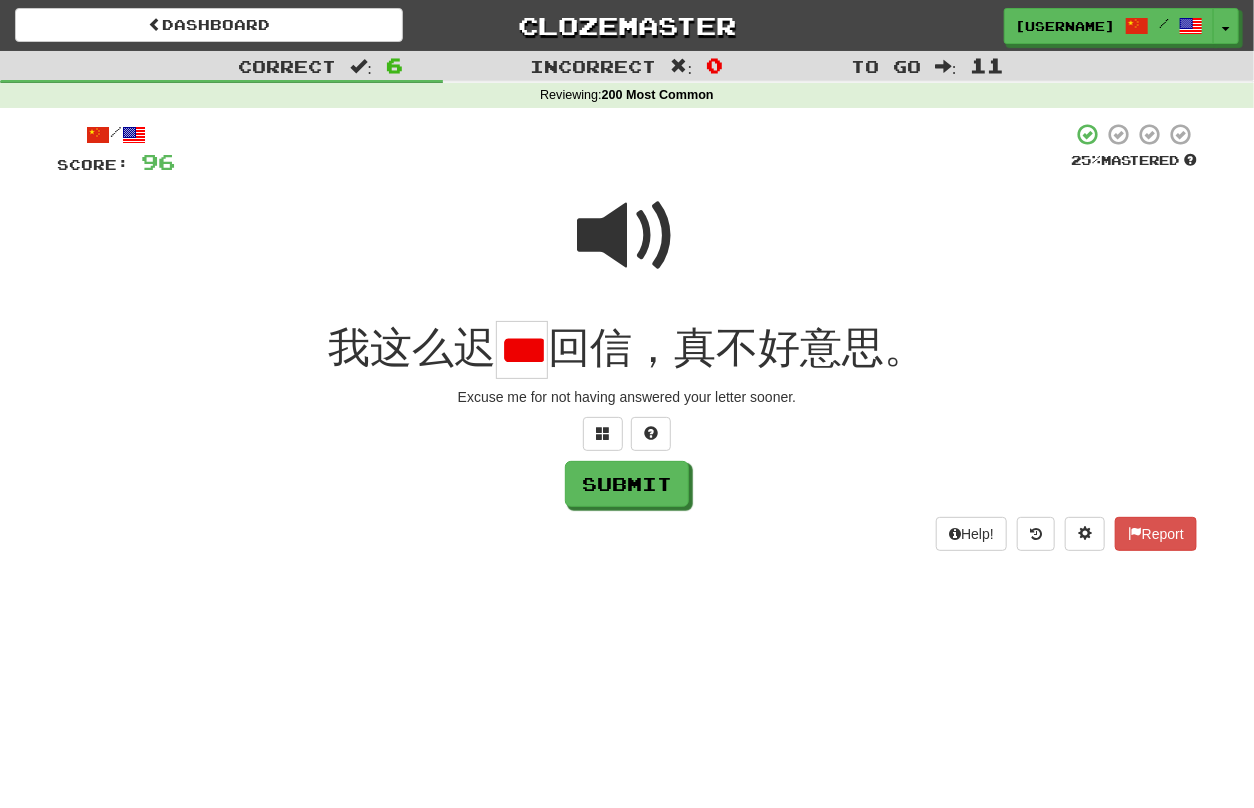 scroll, scrollTop: 0, scrollLeft: 11, axis: horizontal 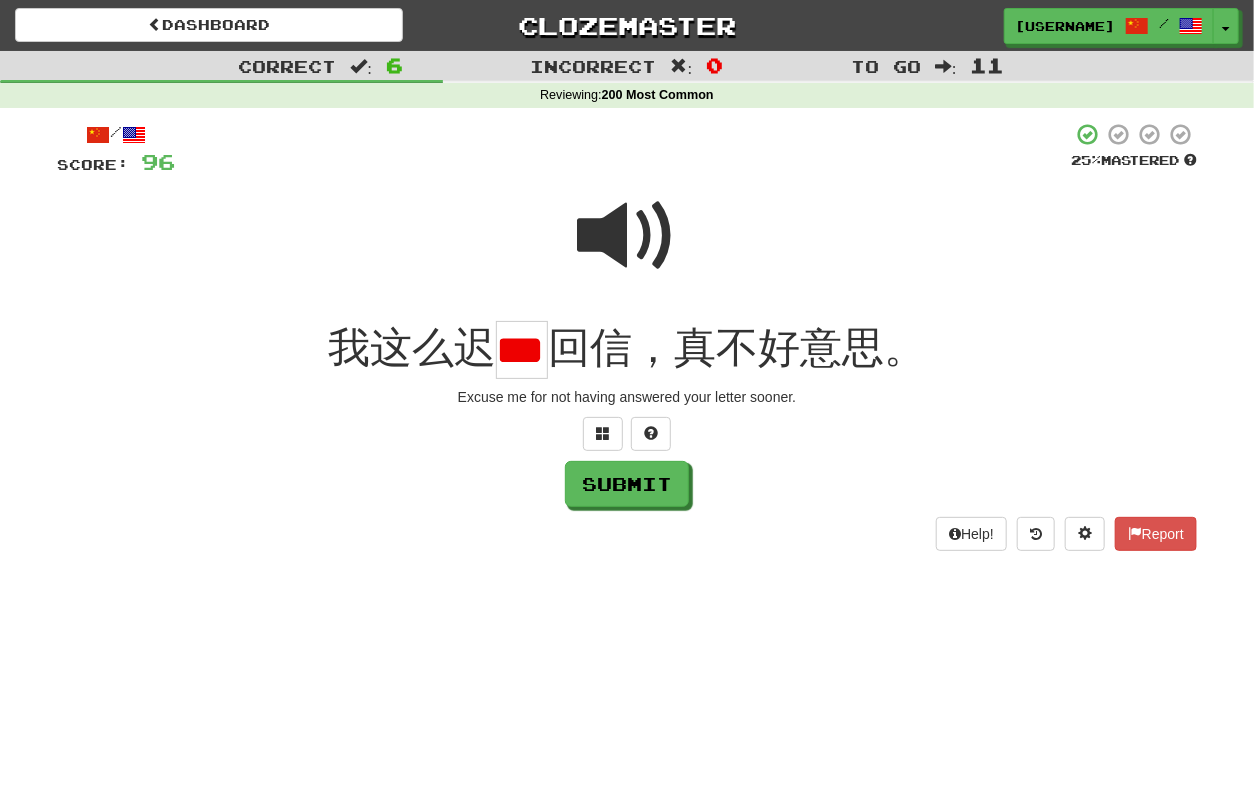 type on "*" 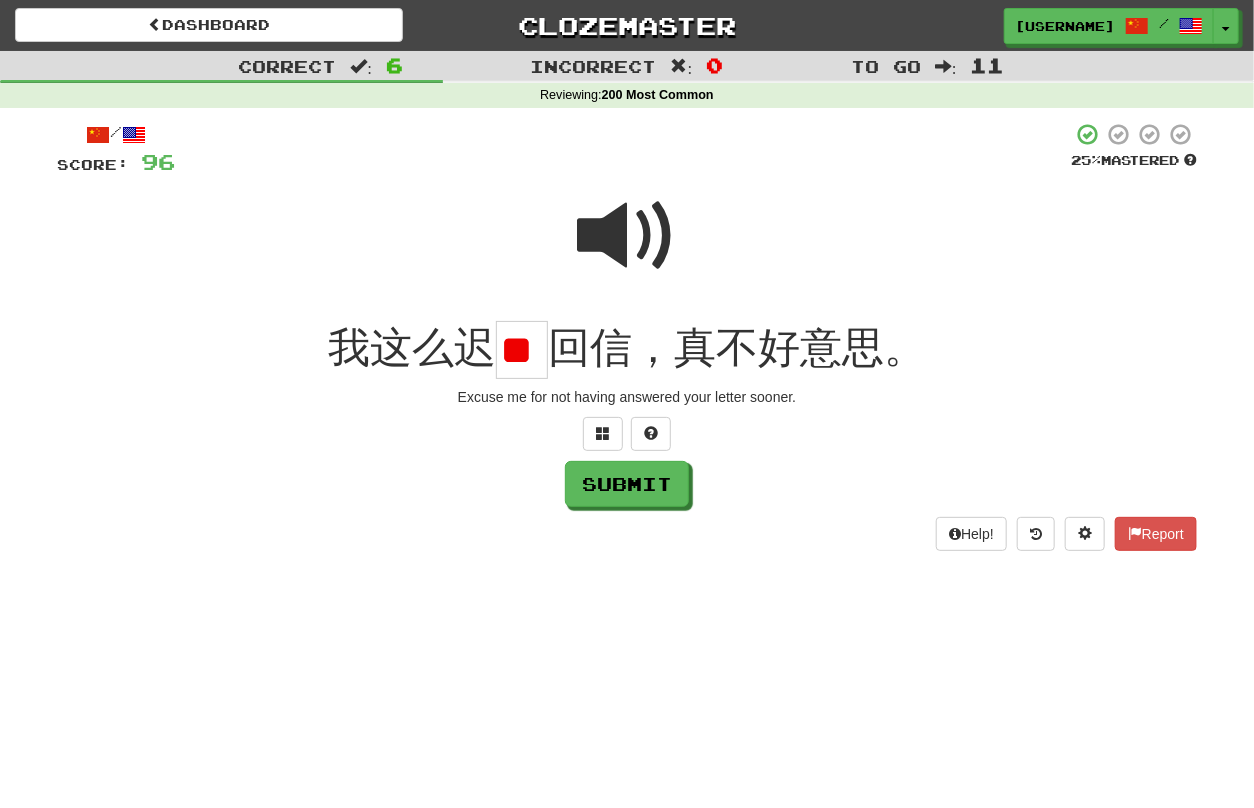 scroll, scrollTop: 0, scrollLeft: 11, axis: horizontal 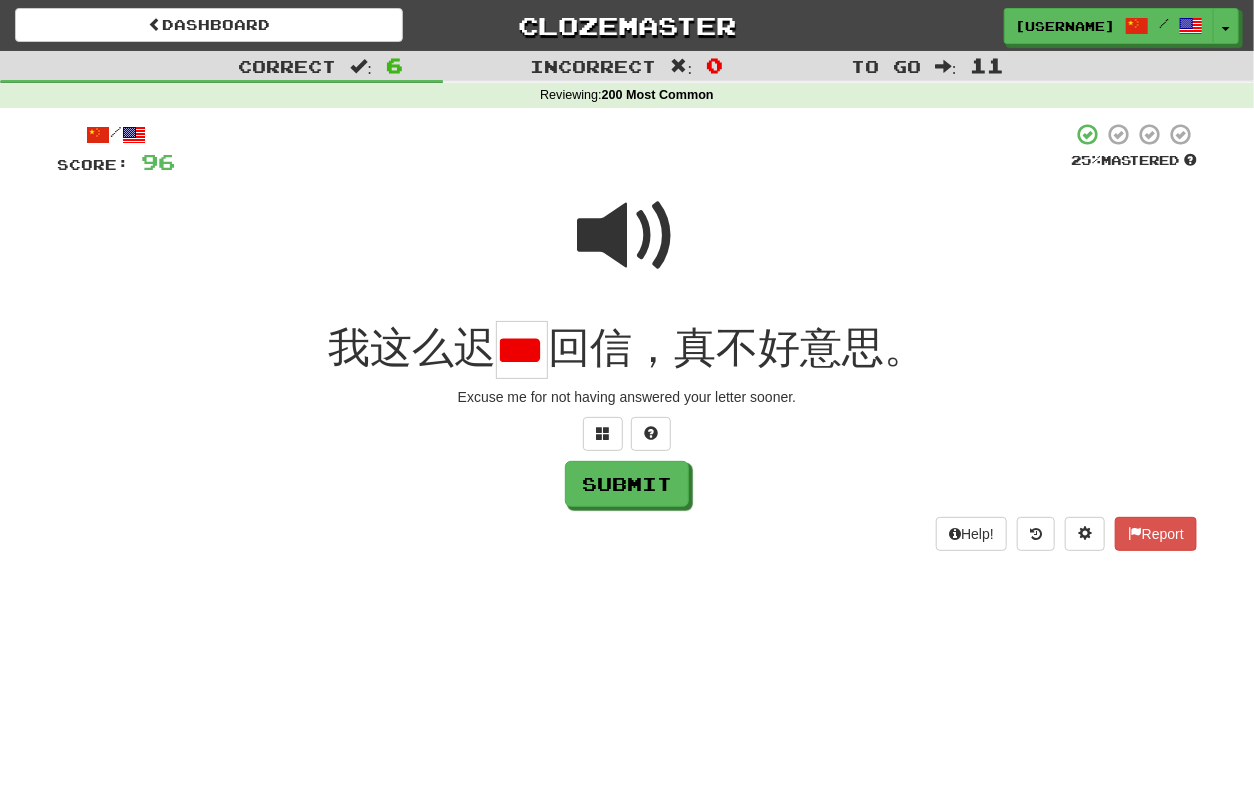 type on "*" 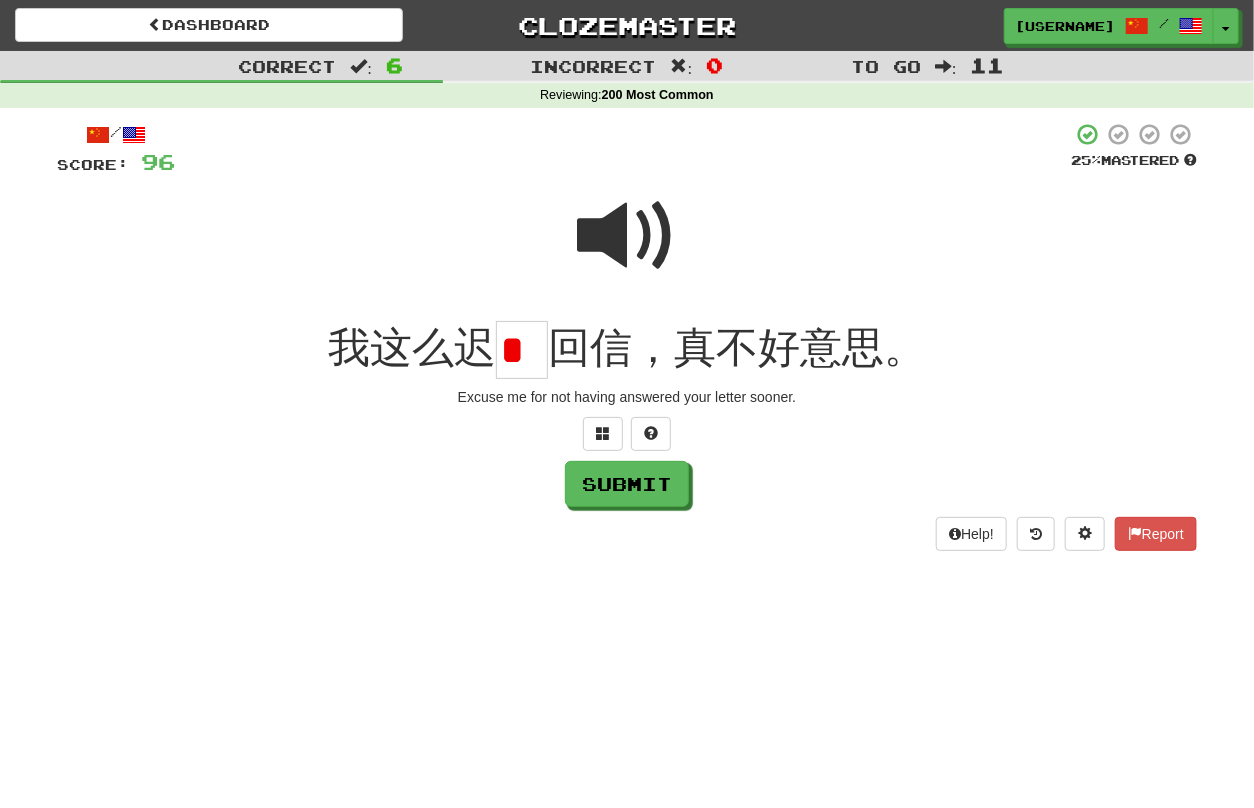 scroll, scrollTop: 0, scrollLeft: 0, axis: both 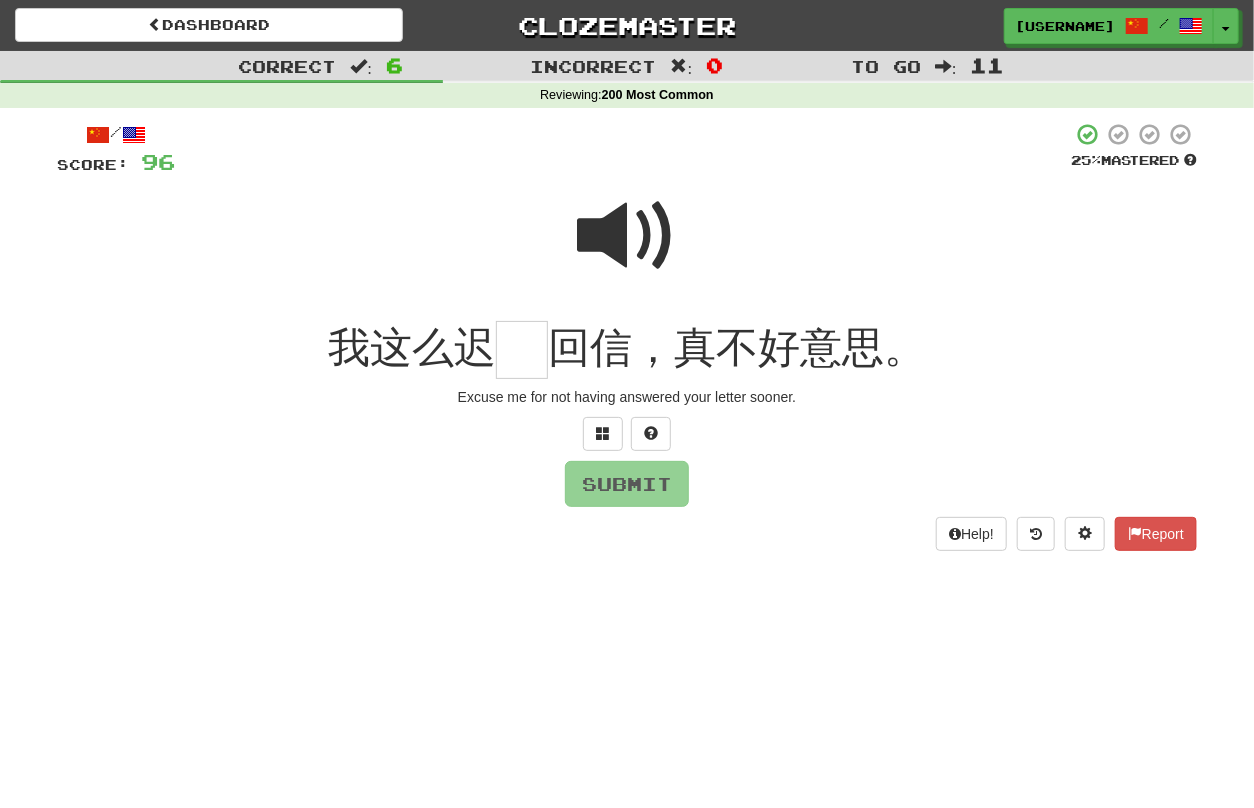 click at bounding box center (627, 236) 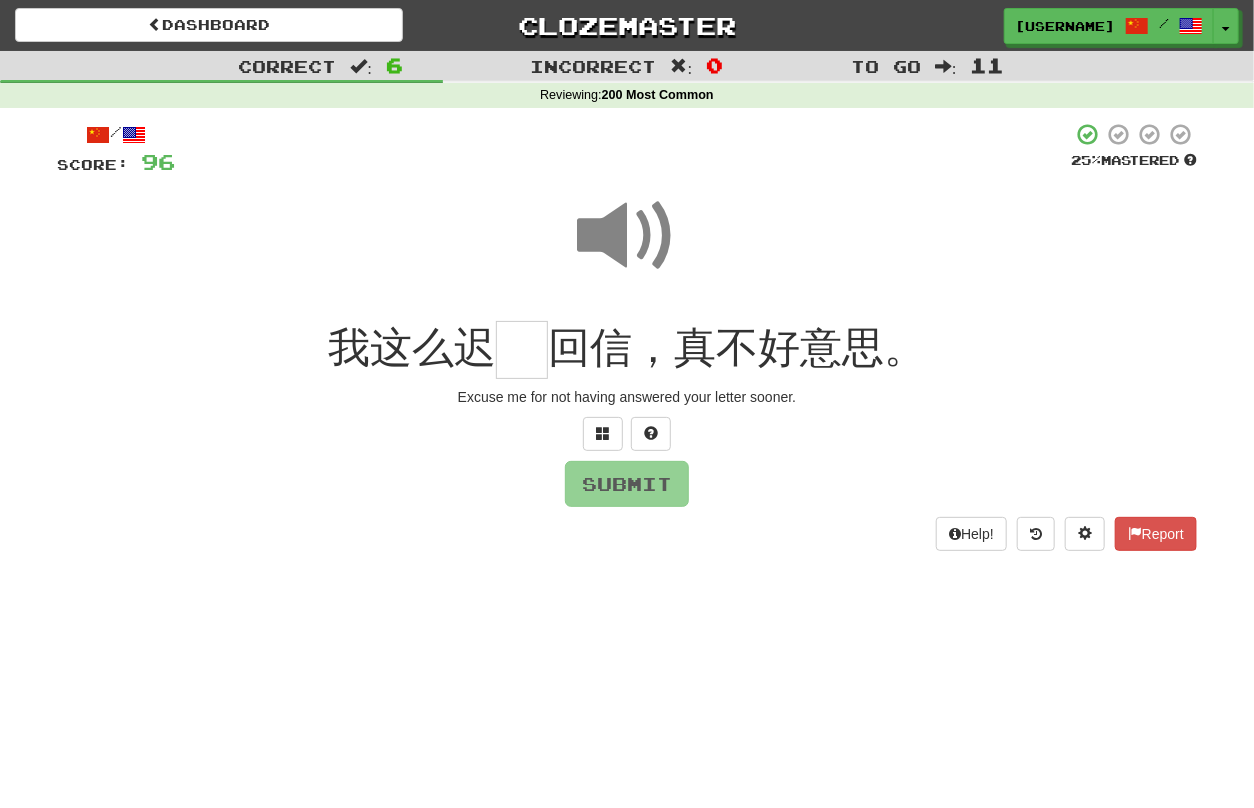 click at bounding box center [522, 350] 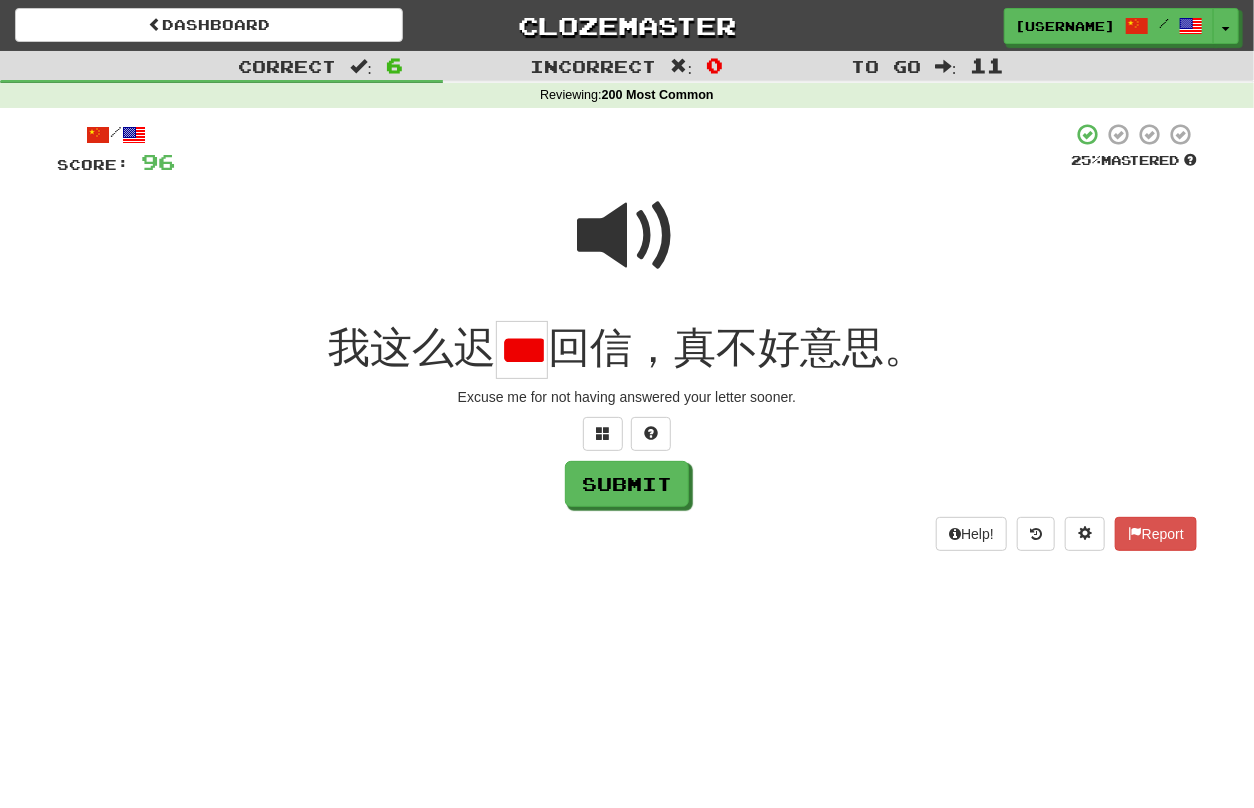 scroll, scrollTop: 0, scrollLeft: 11, axis: horizontal 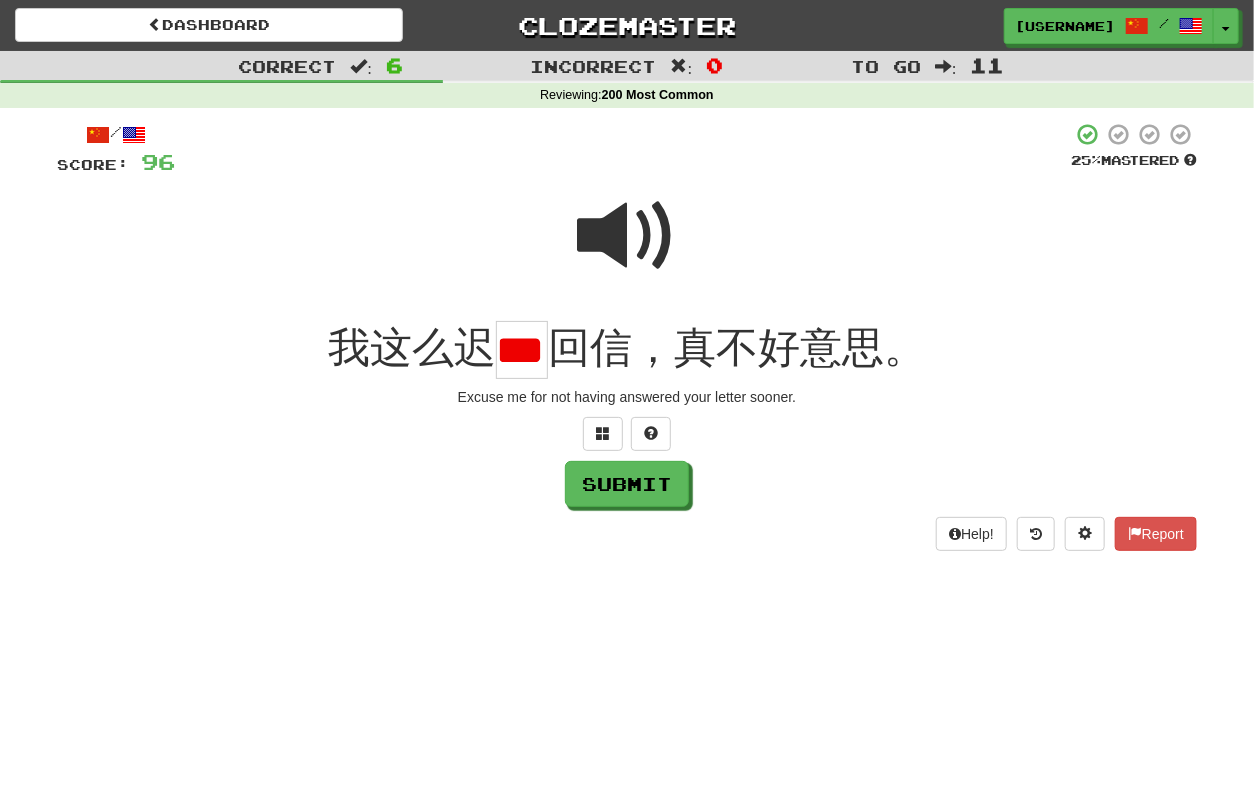 type on "*" 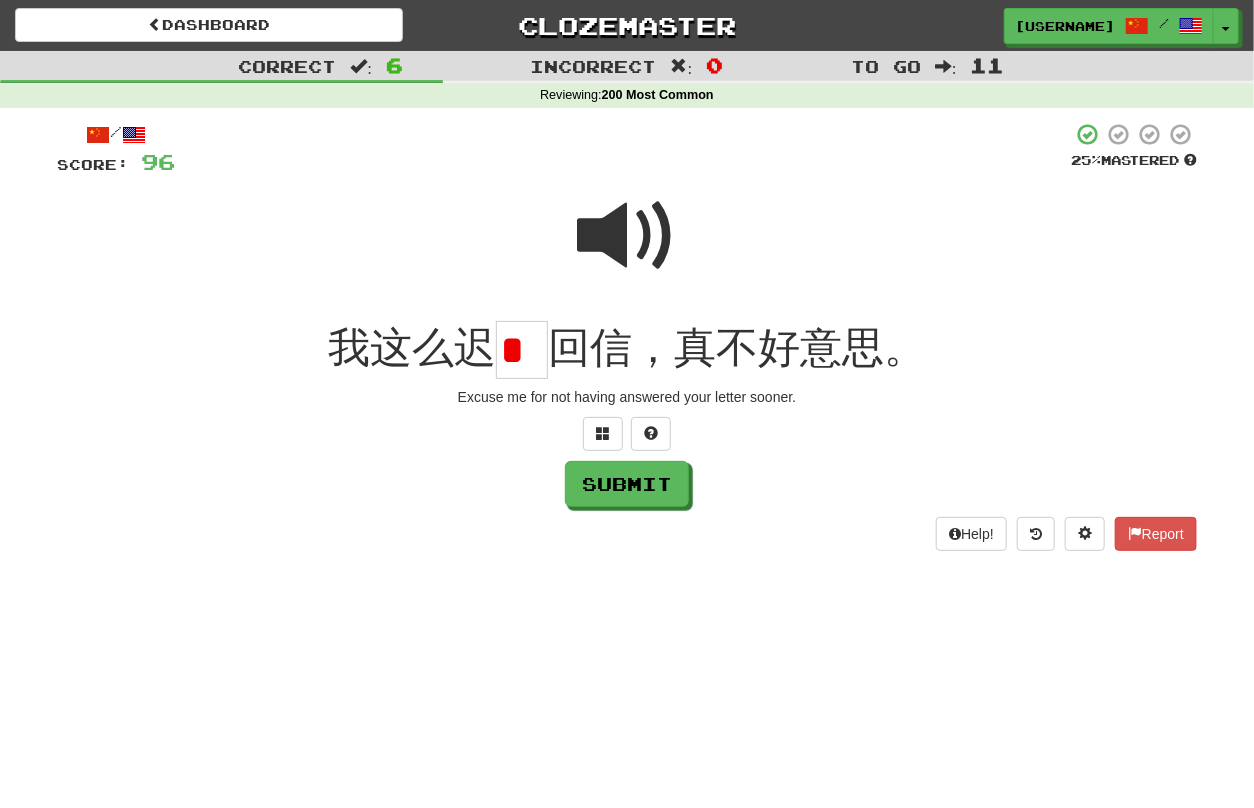 scroll, scrollTop: 0, scrollLeft: 0, axis: both 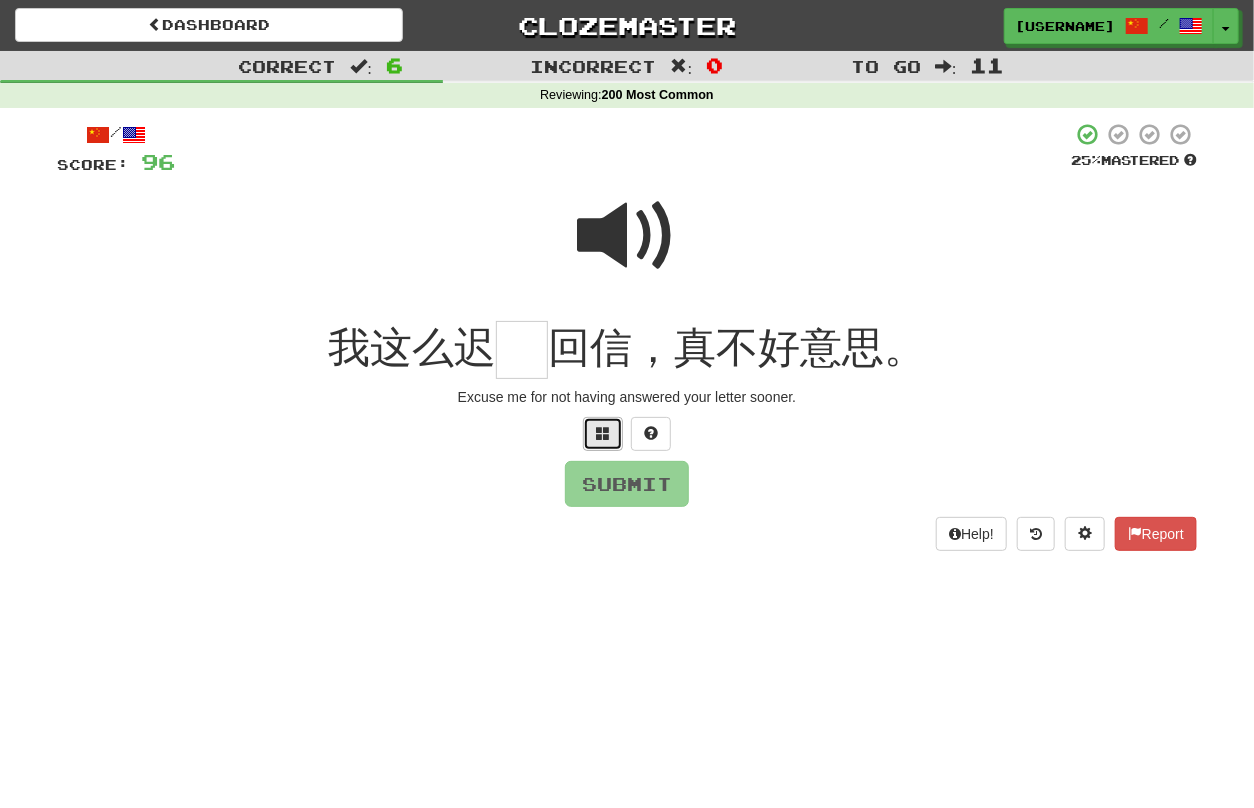 click at bounding box center (603, 433) 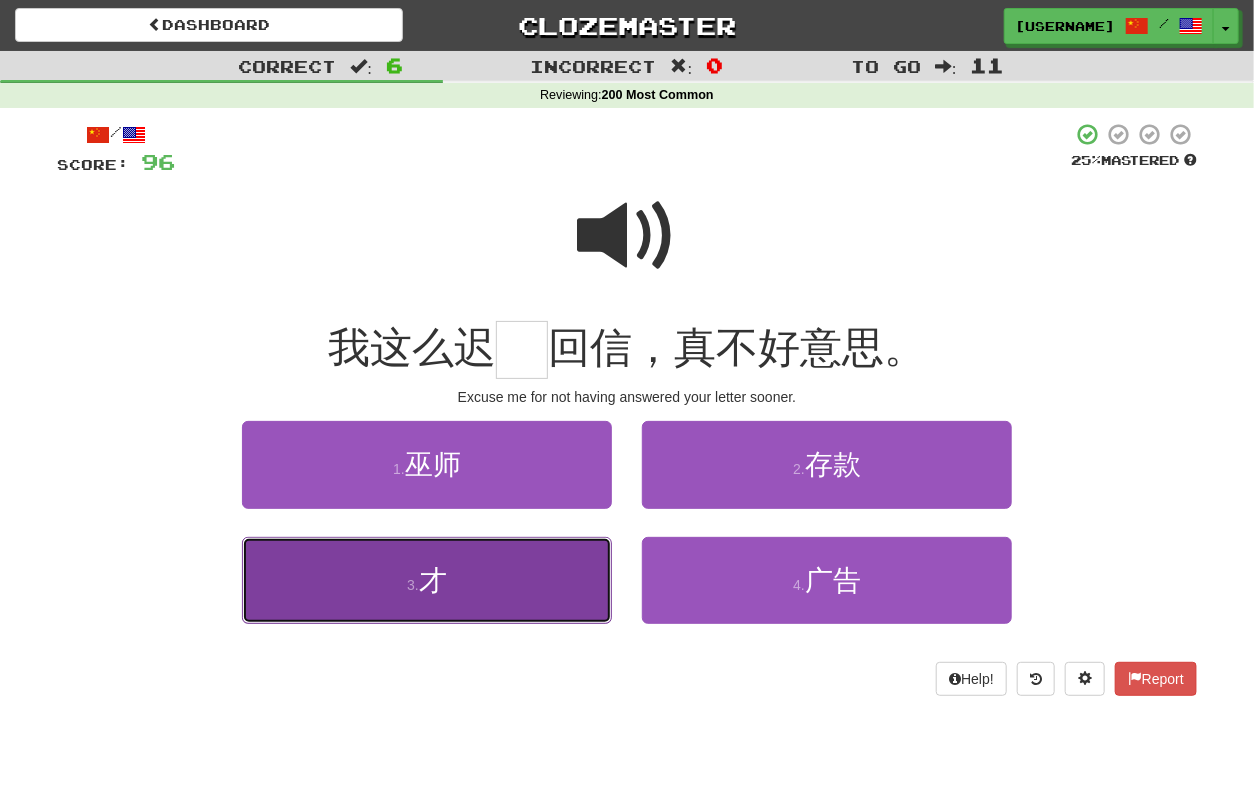 click on "3 .  才" at bounding box center (427, 580) 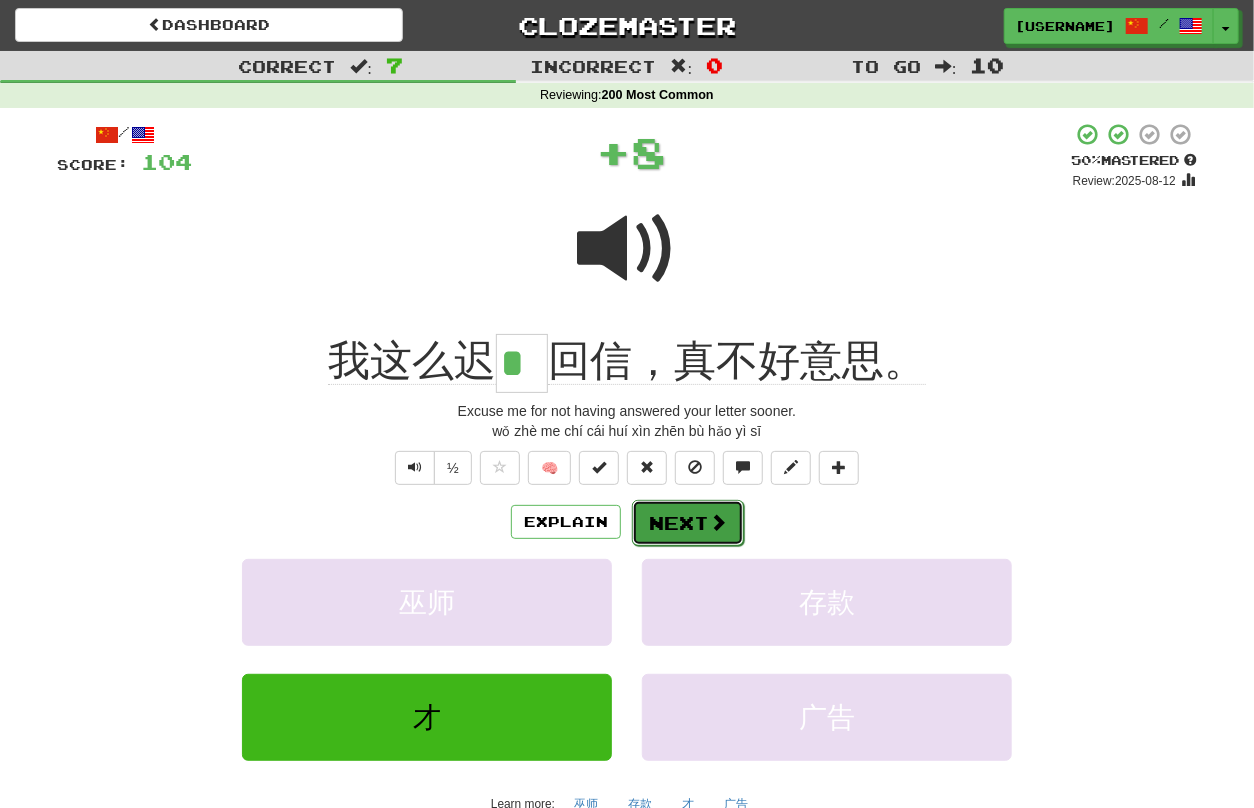 click on "Next" at bounding box center [688, 523] 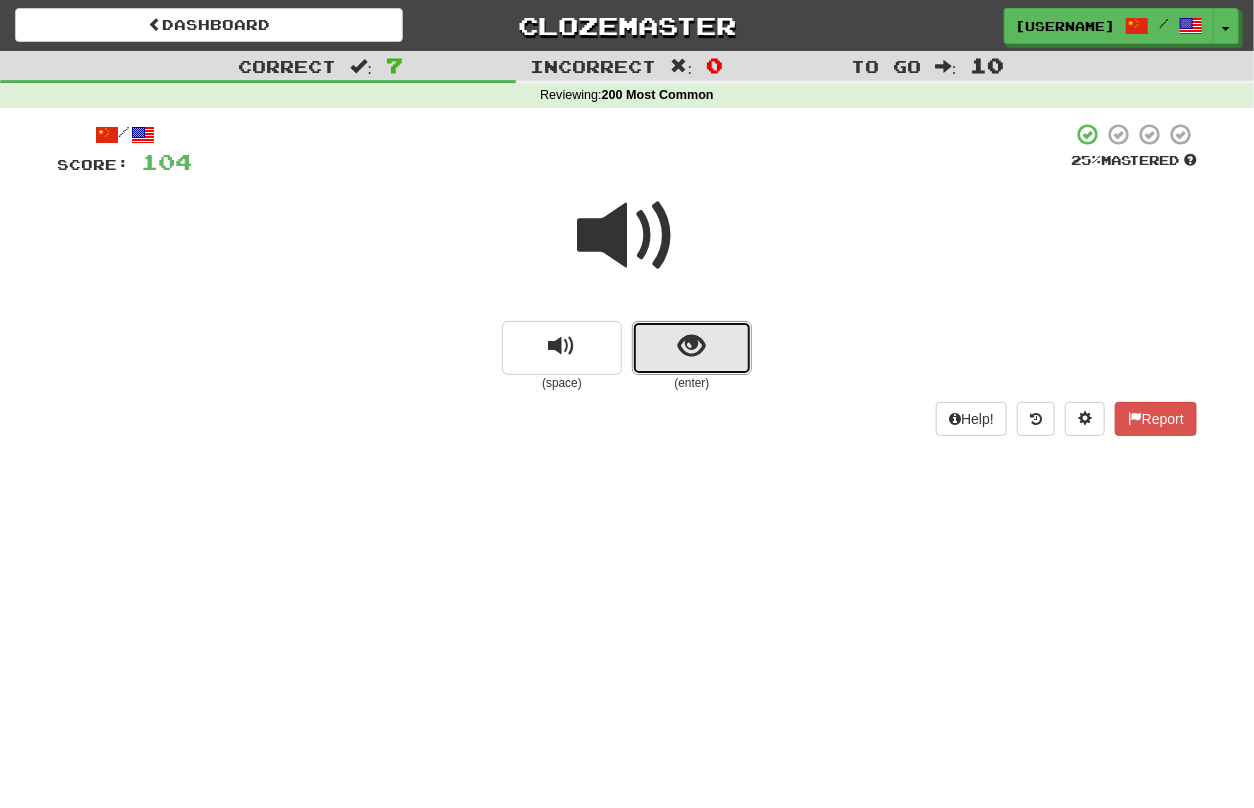 click at bounding box center [692, 348] 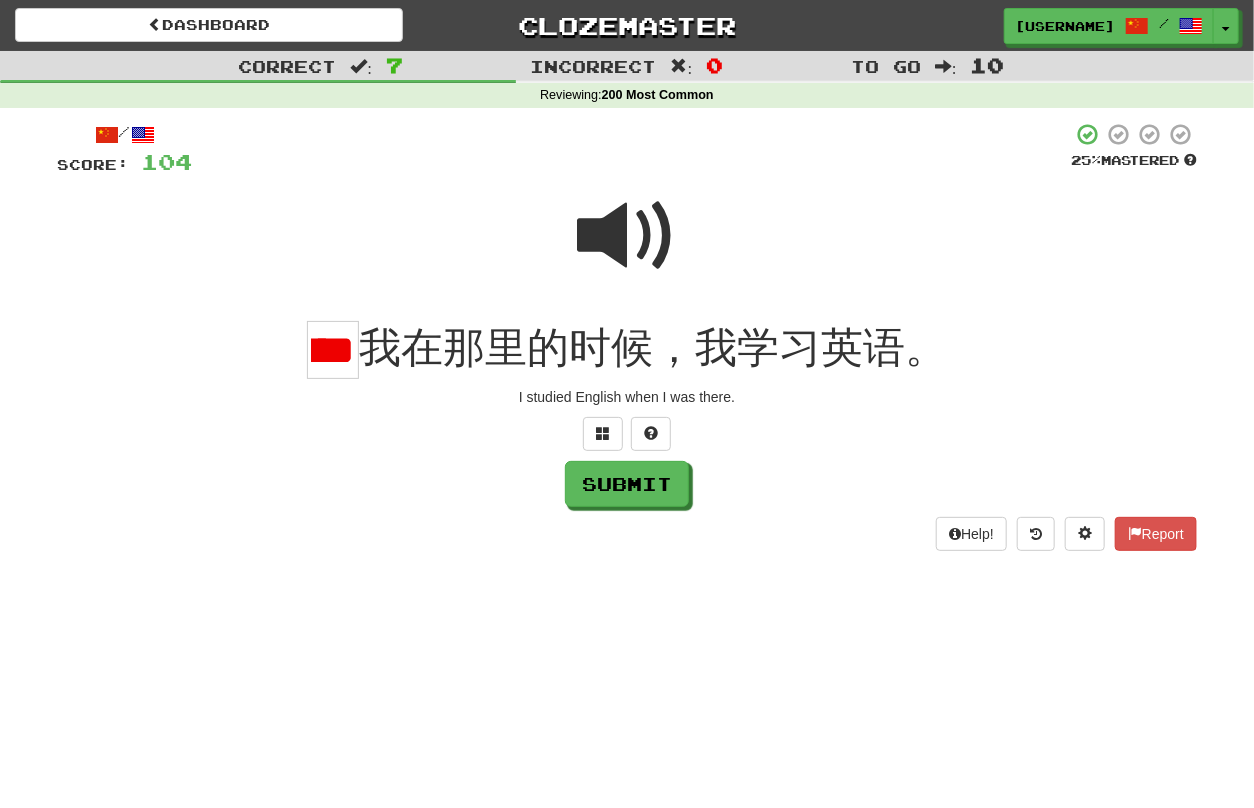 scroll, scrollTop: 0, scrollLeft: 48, axis: horizontal 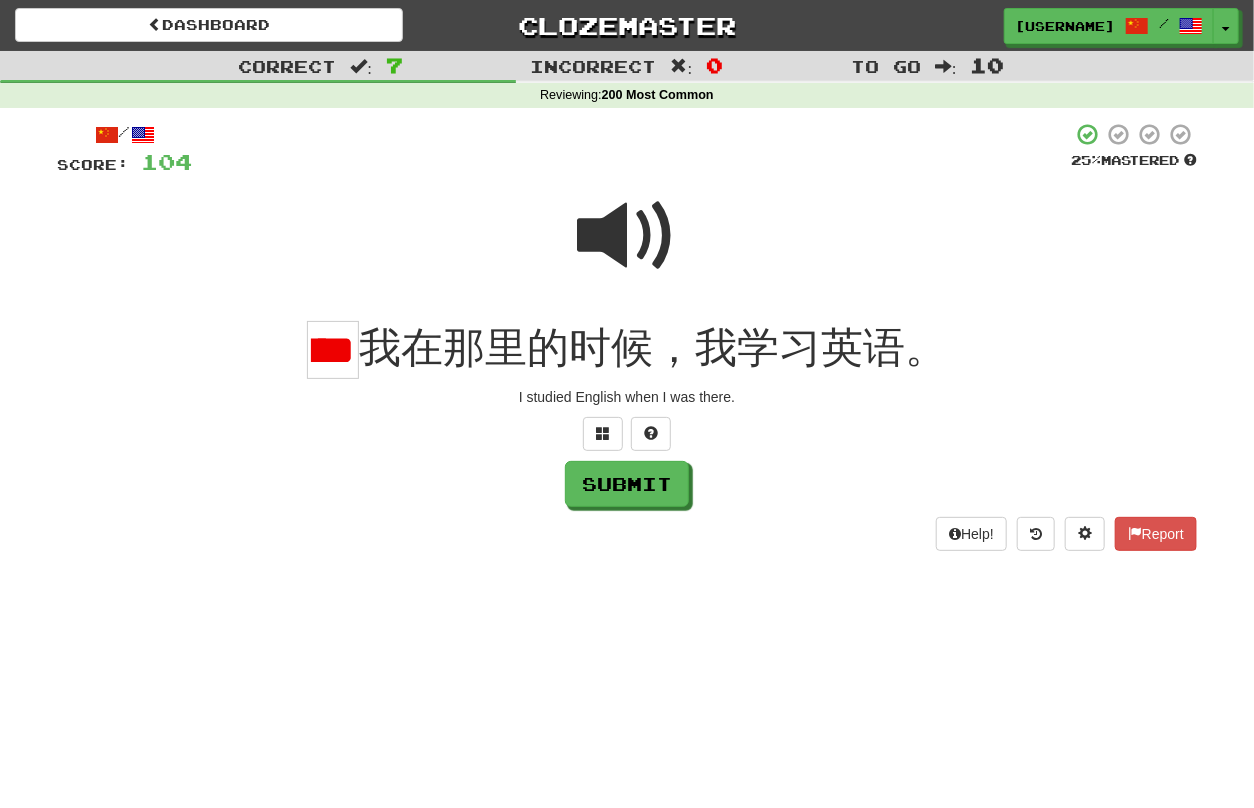 type on "*" 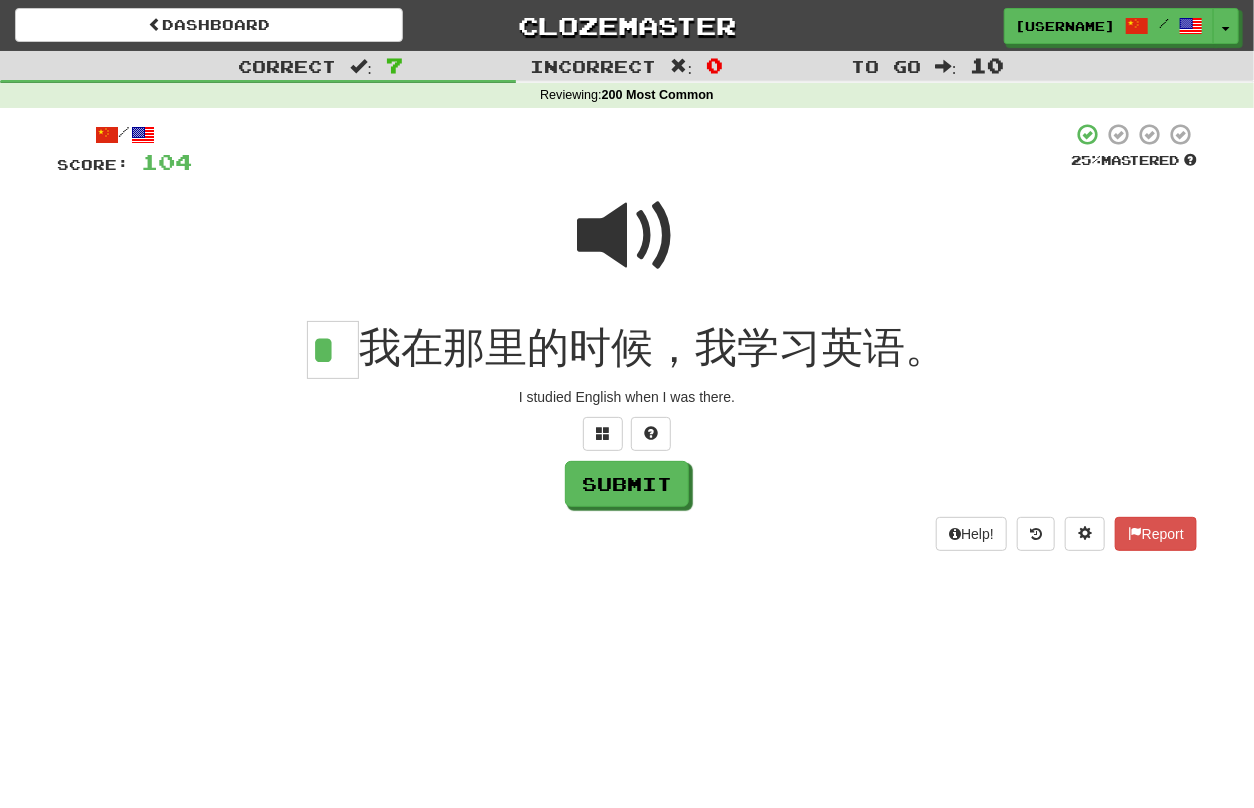 scroll, scrollTop: 0, scrollLeft: 0, axis: both 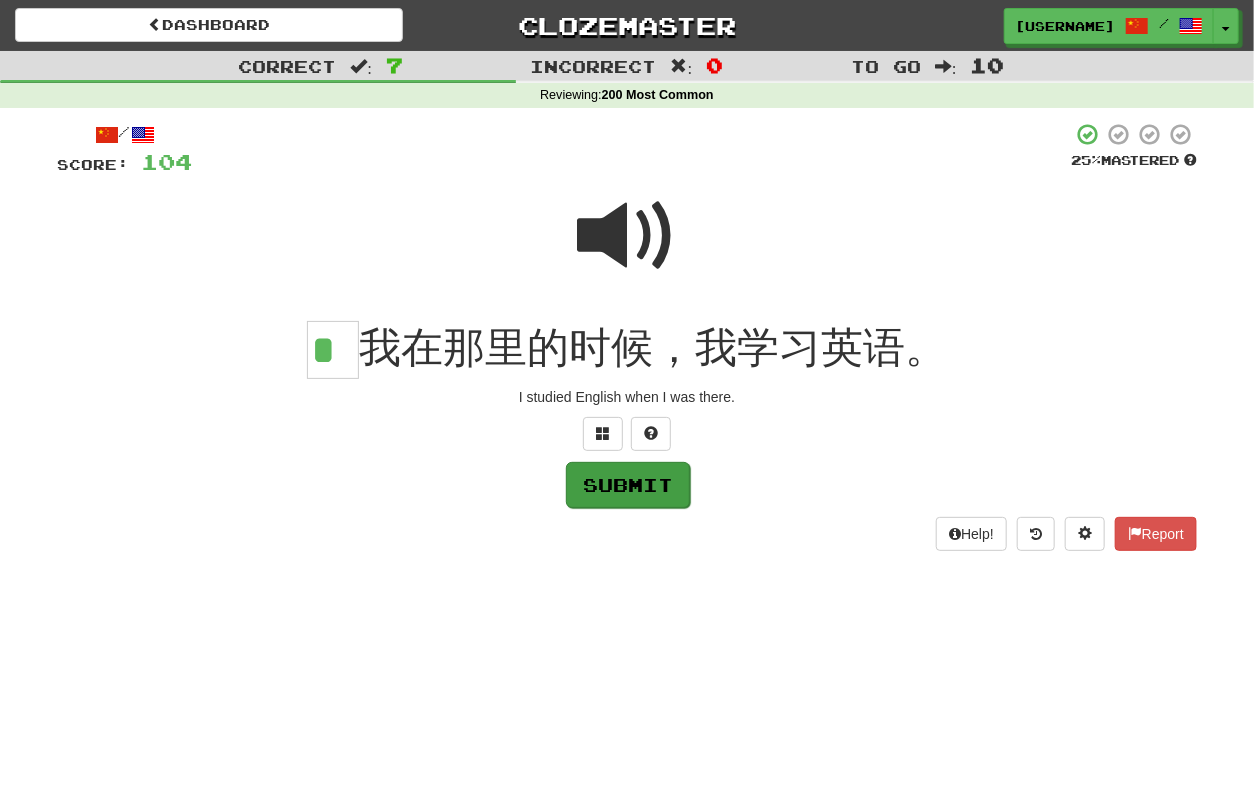 type on "*" 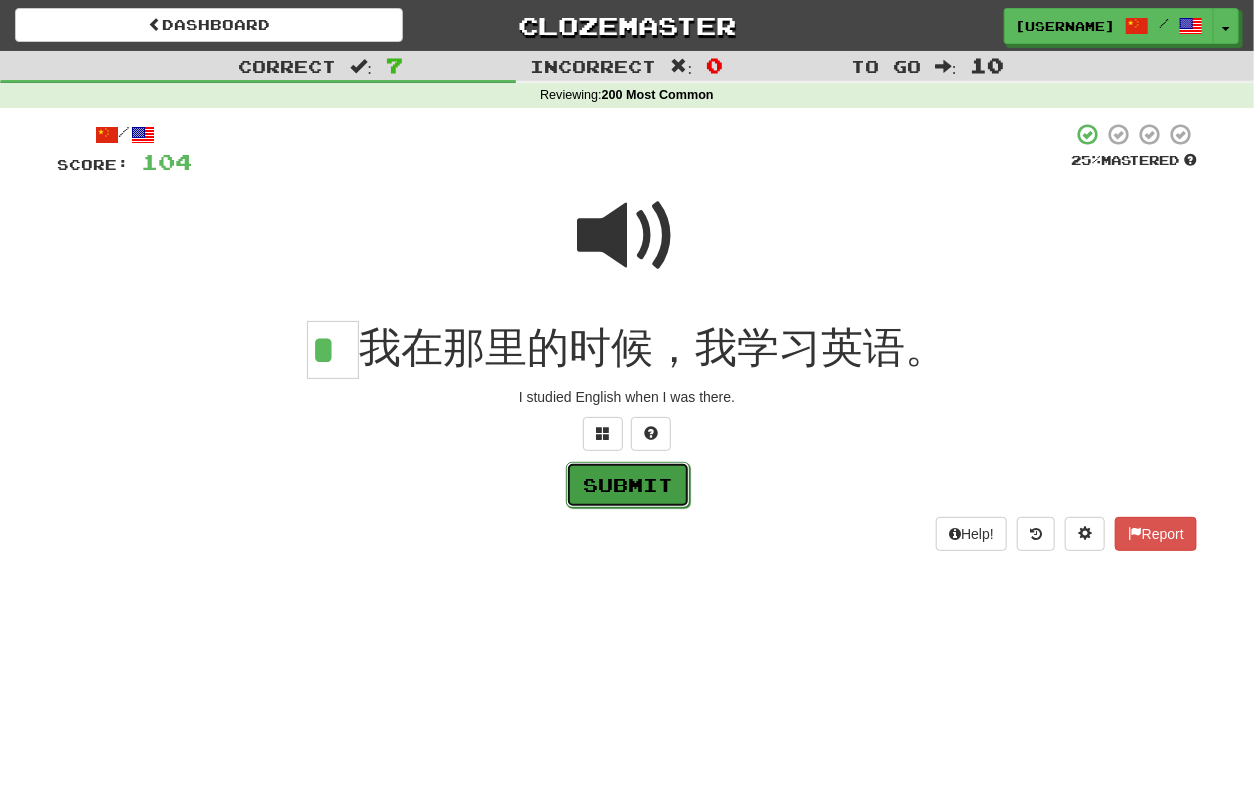 click on "Submit" at bounding box center [628, 485] 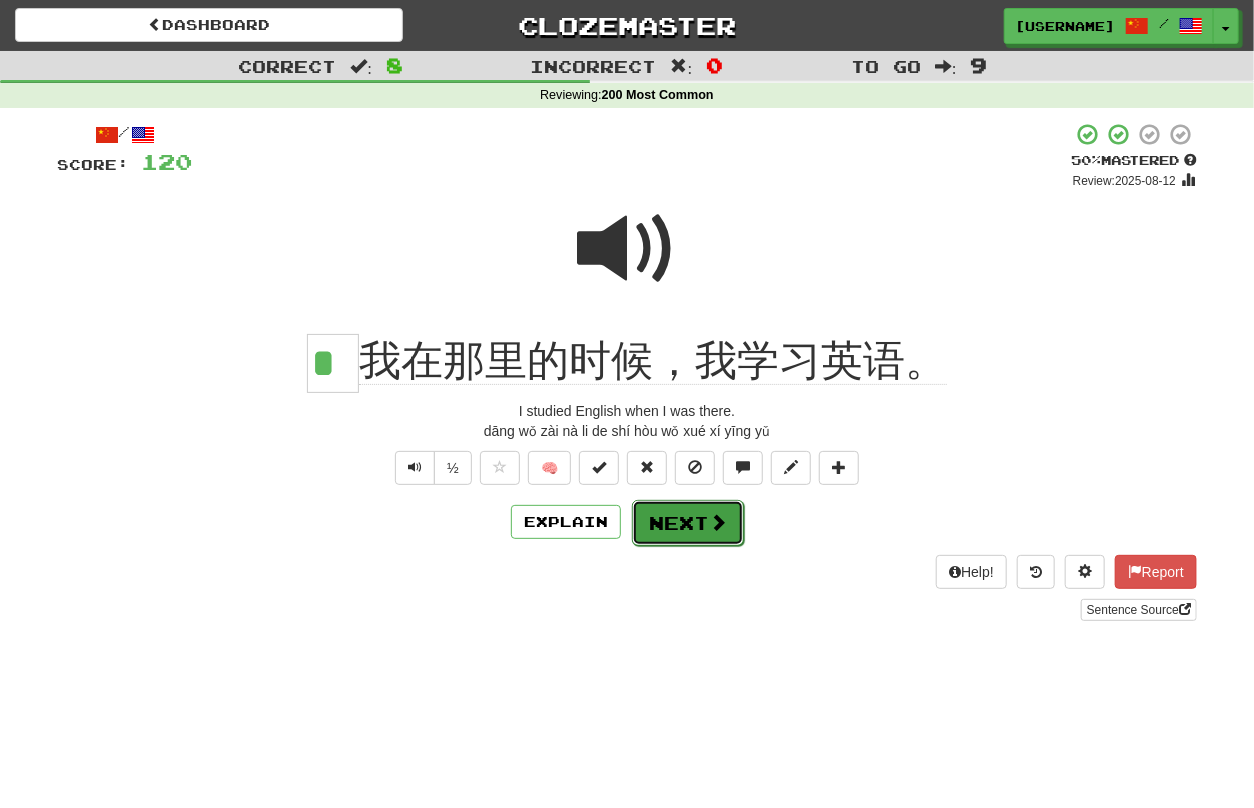 click on "Next" at bounding box center (688, 523) 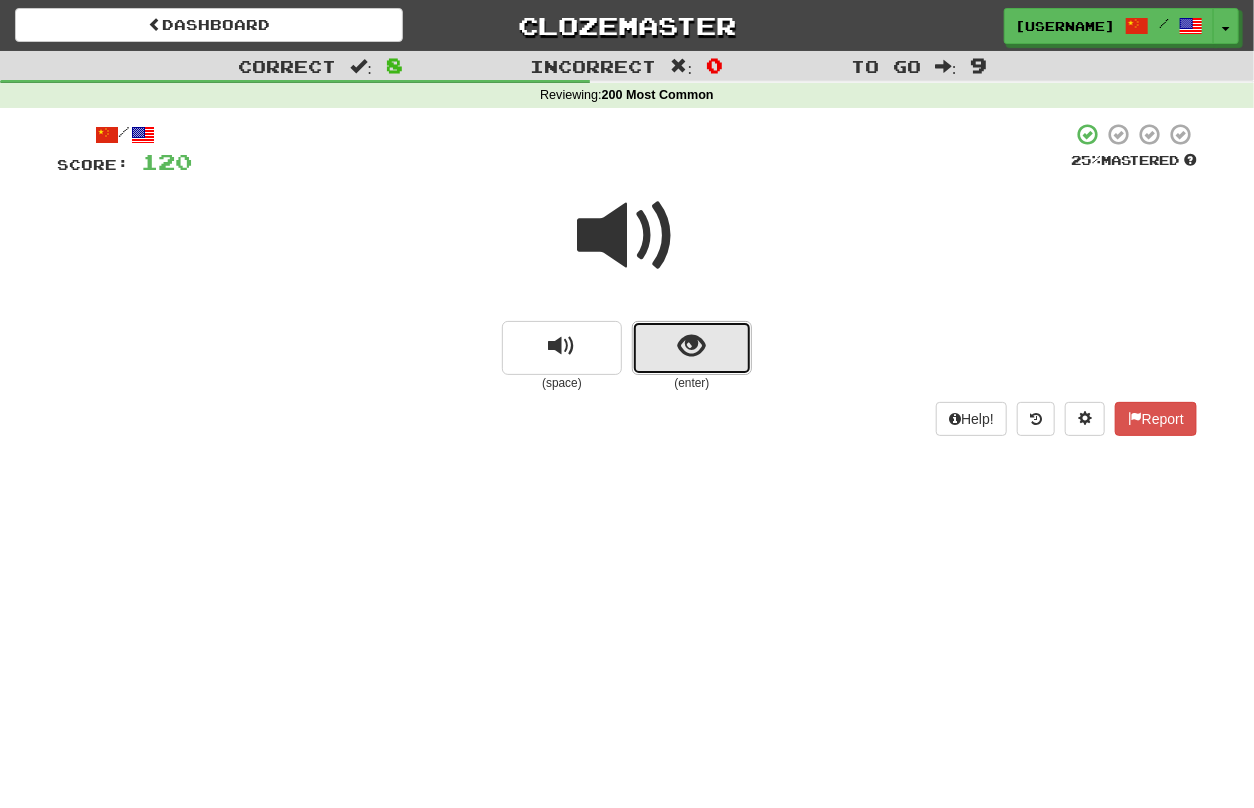 click at bounding box center (692, 346) 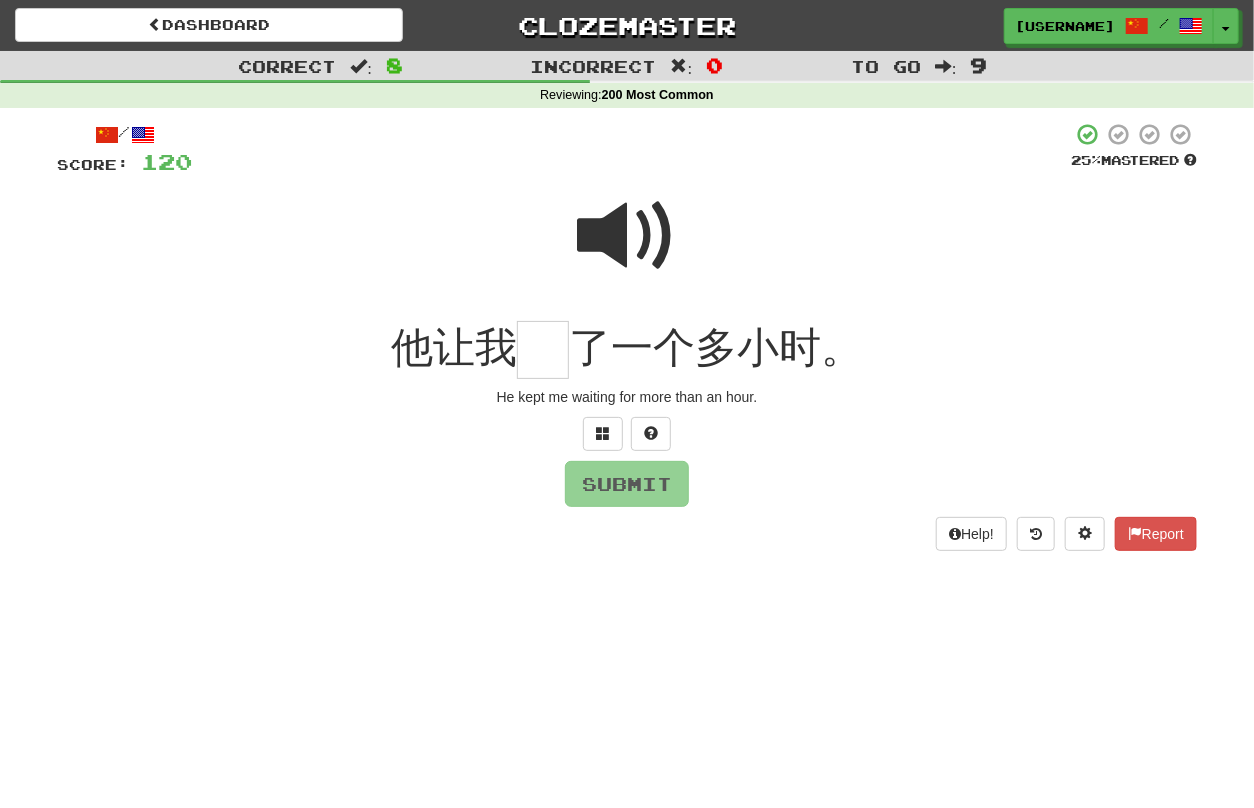 click at bounding box center [627, 236] 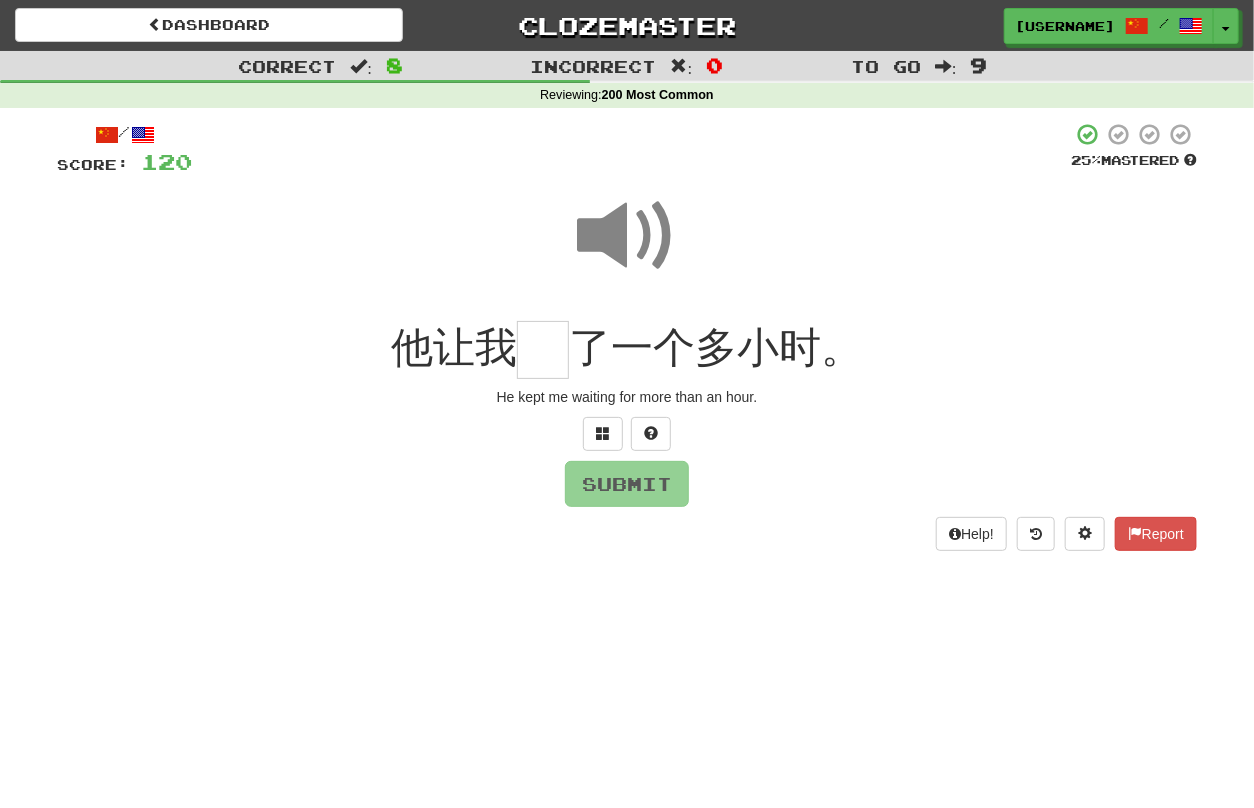 click at bounding box center (543, 350) 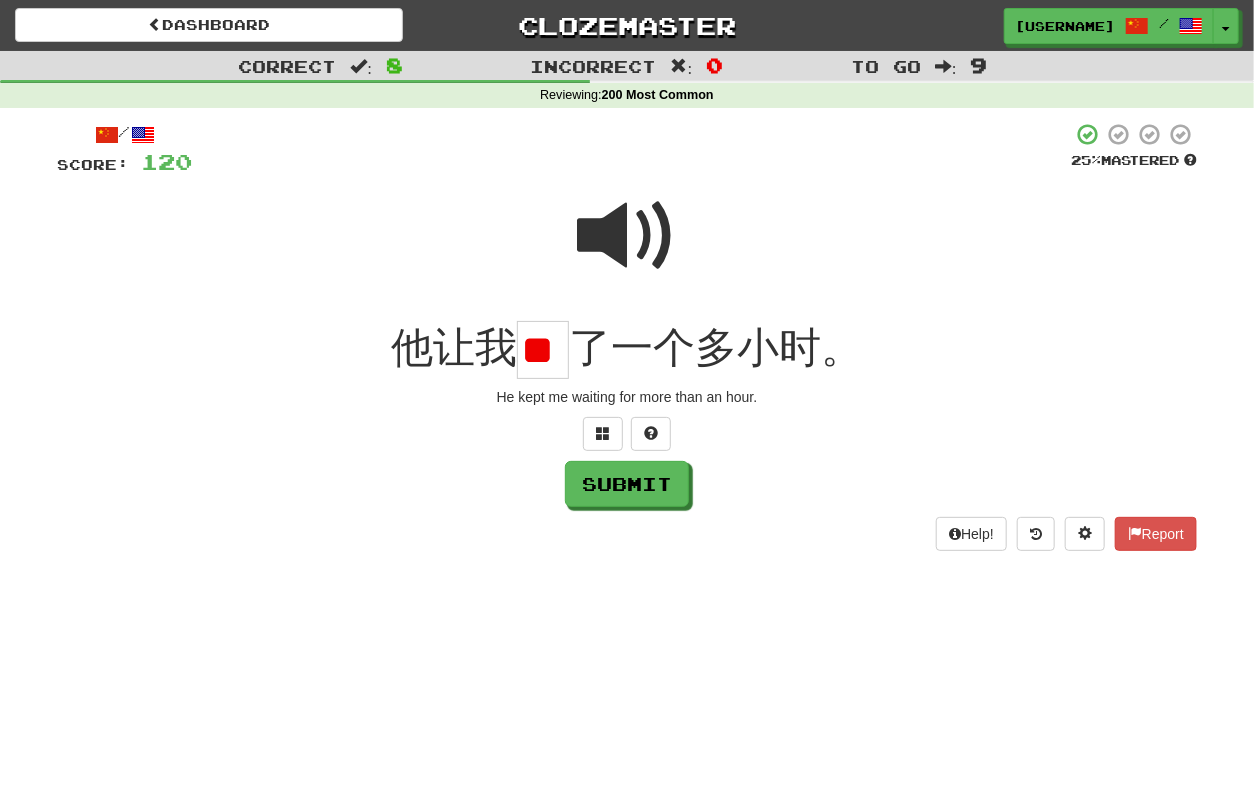 scroll, scrollTop: 0, scrollLeft: 1, axis: horizontal 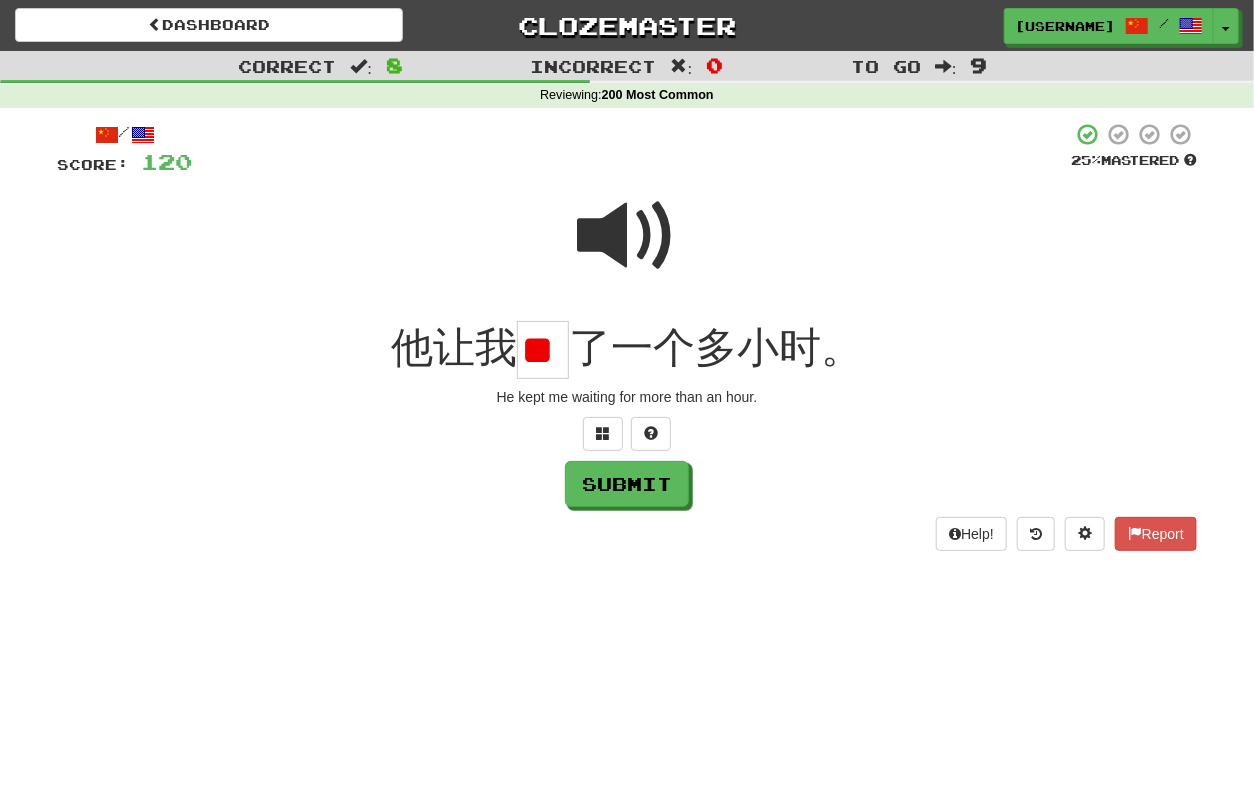 type on "*" 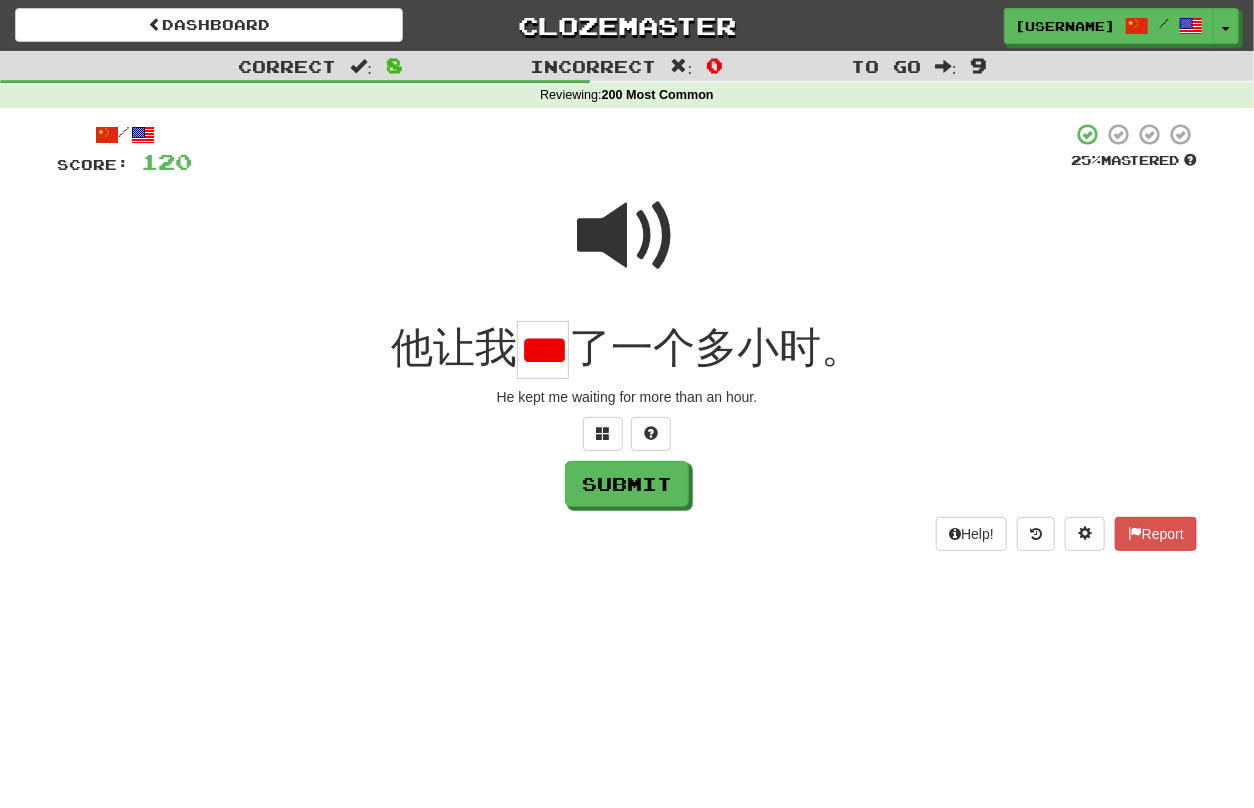 scroll, scrollTop: 0, scrollLeft: 11, axis: horizontal 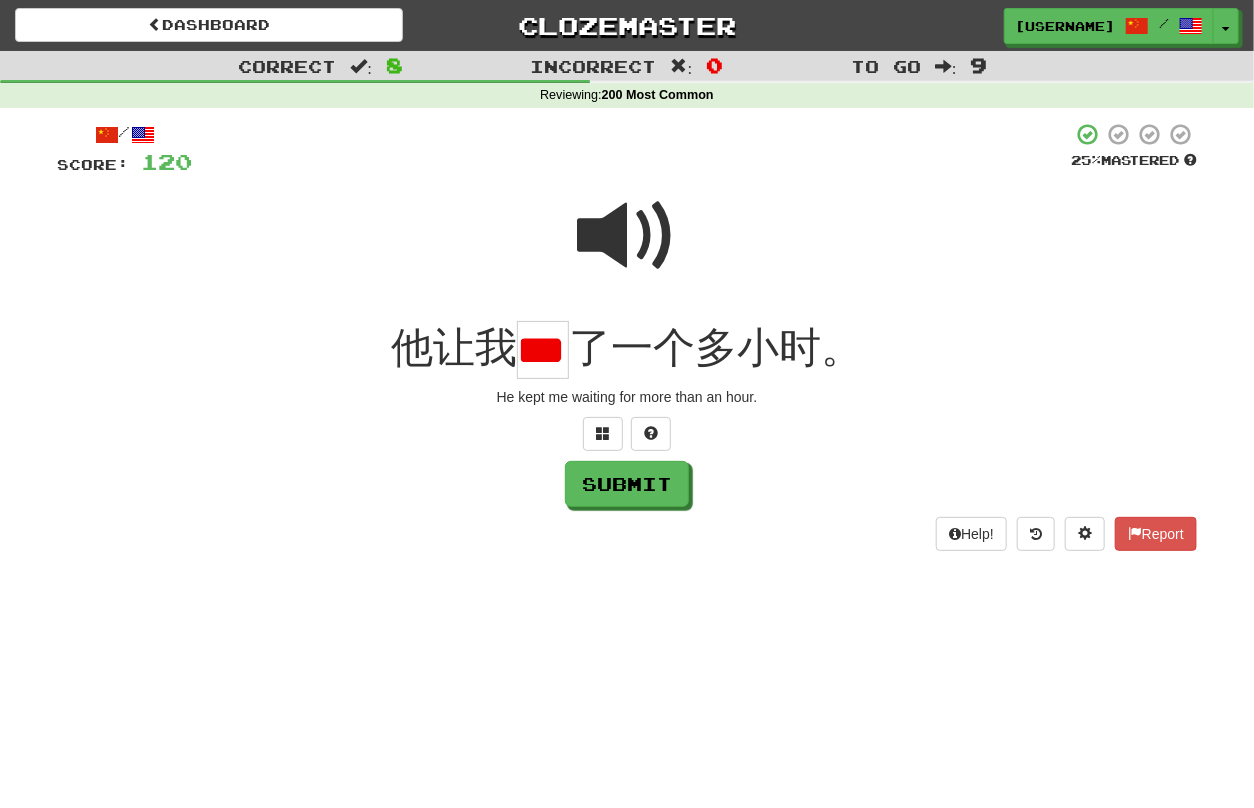 type on "*" 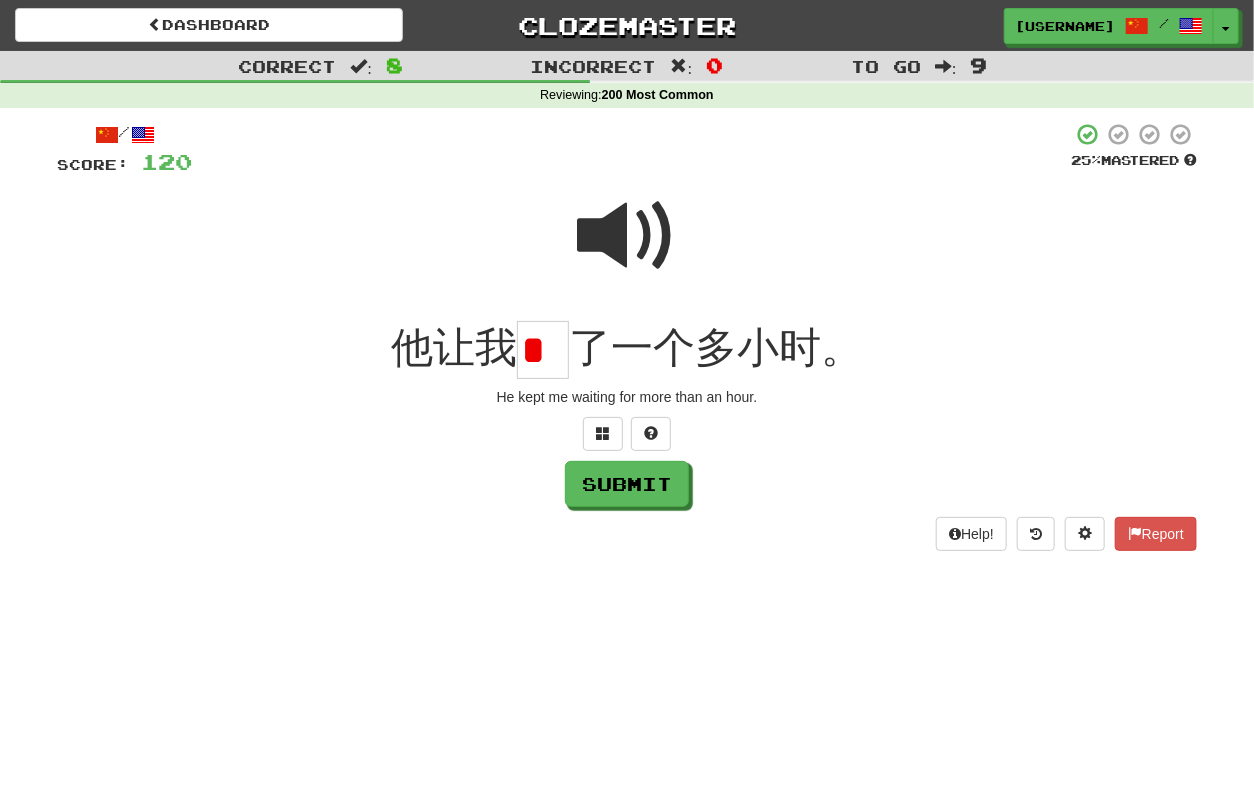 scroll, scrollTop: 0, scrollLeft: 0, axis: both 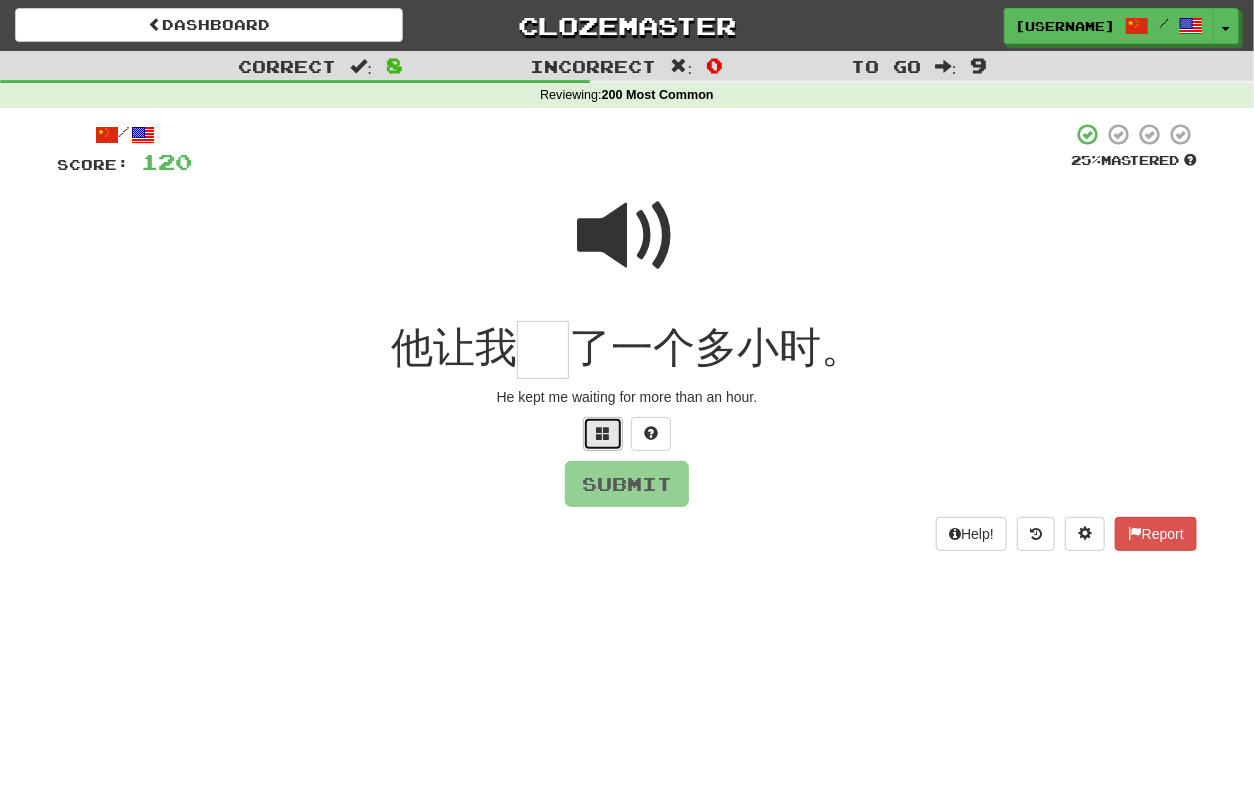 click at bounding box center (603, 433) 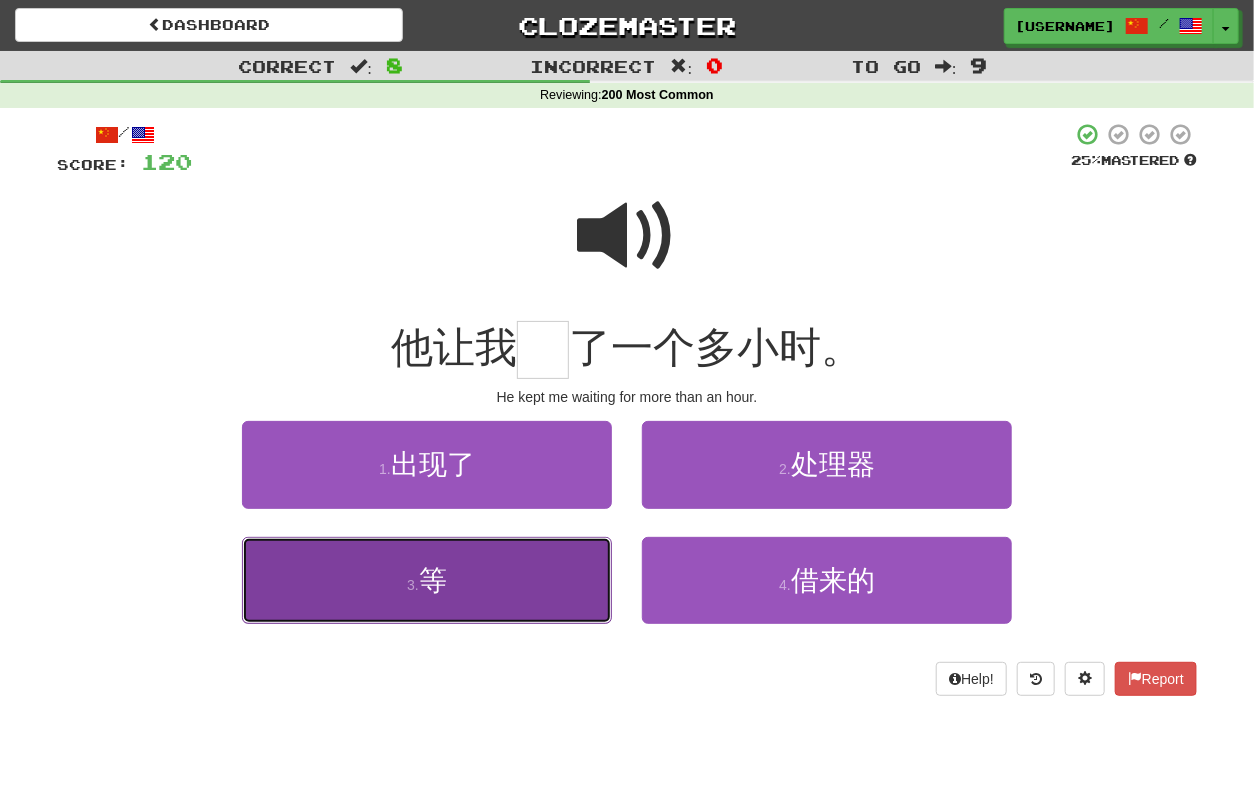 click on "3 .  等" at bounding box center [427, 580] 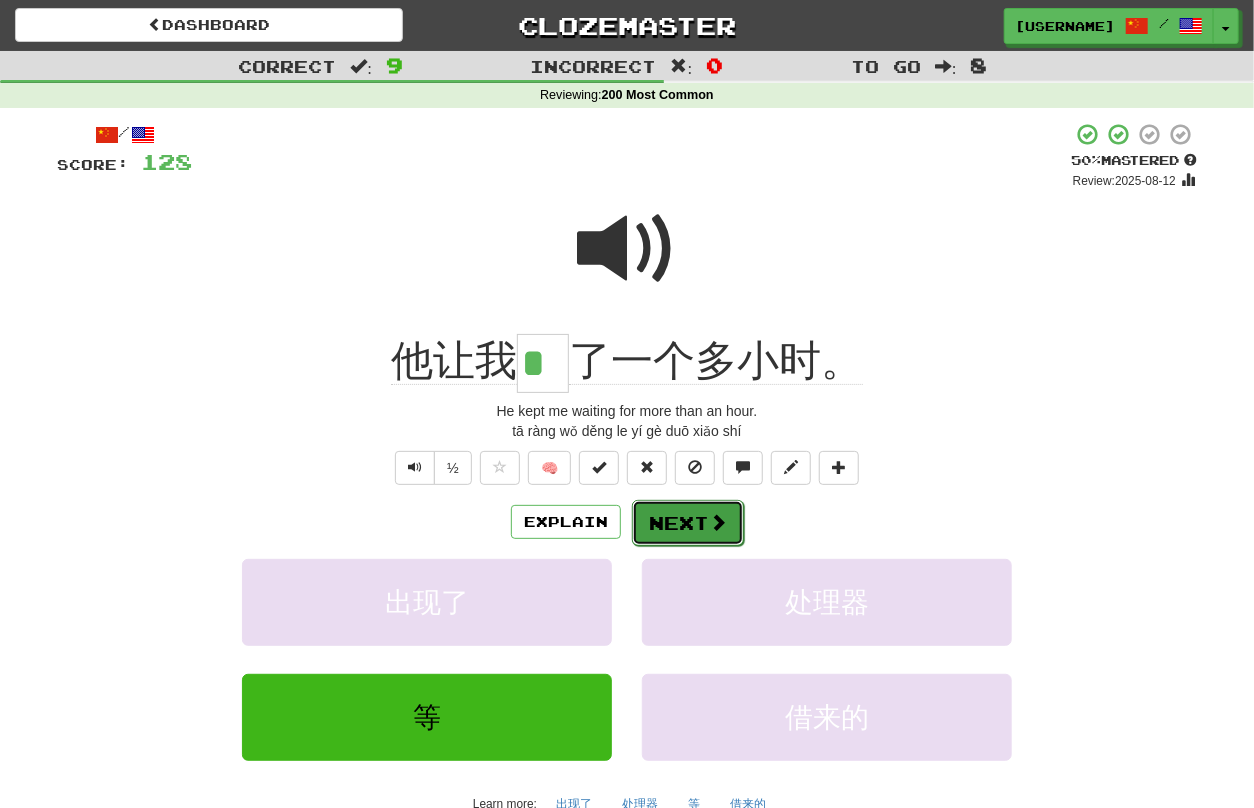 click on "Next" at bounding box center [688, 523] 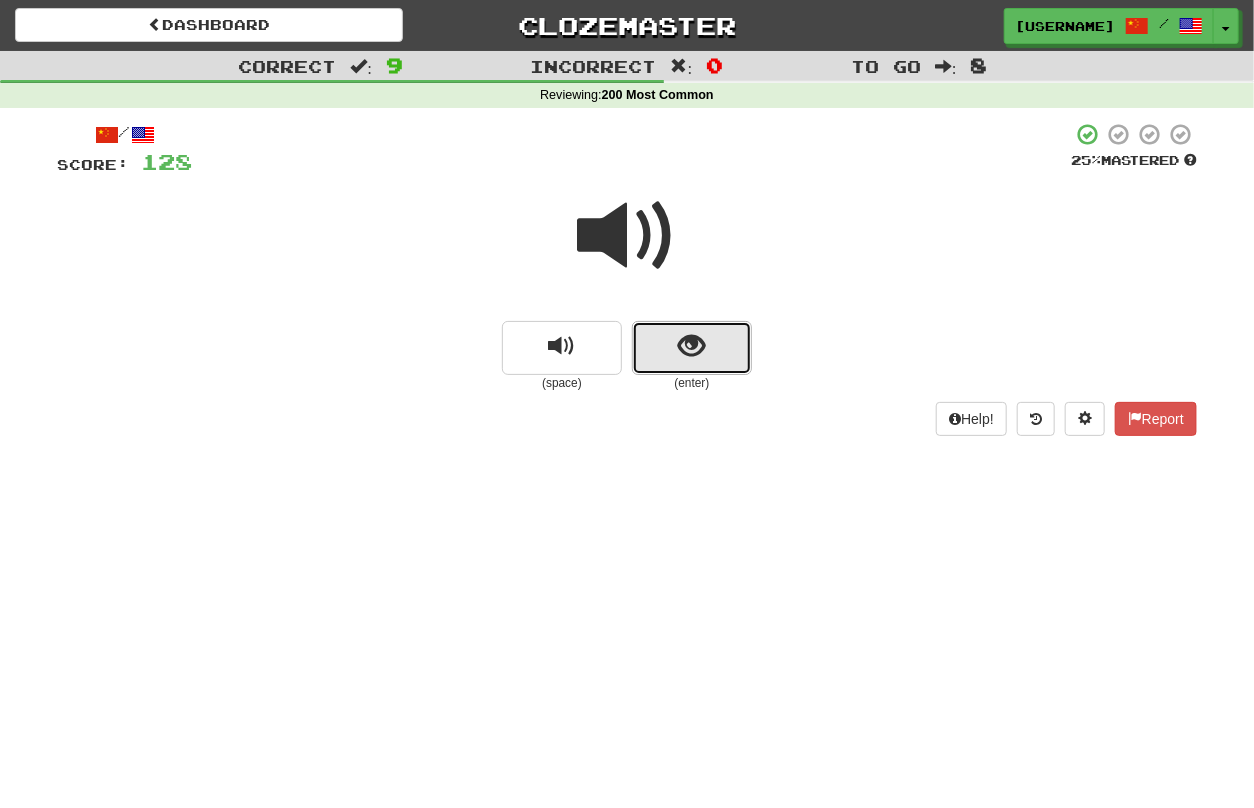 click at bounding box center (692, 346) 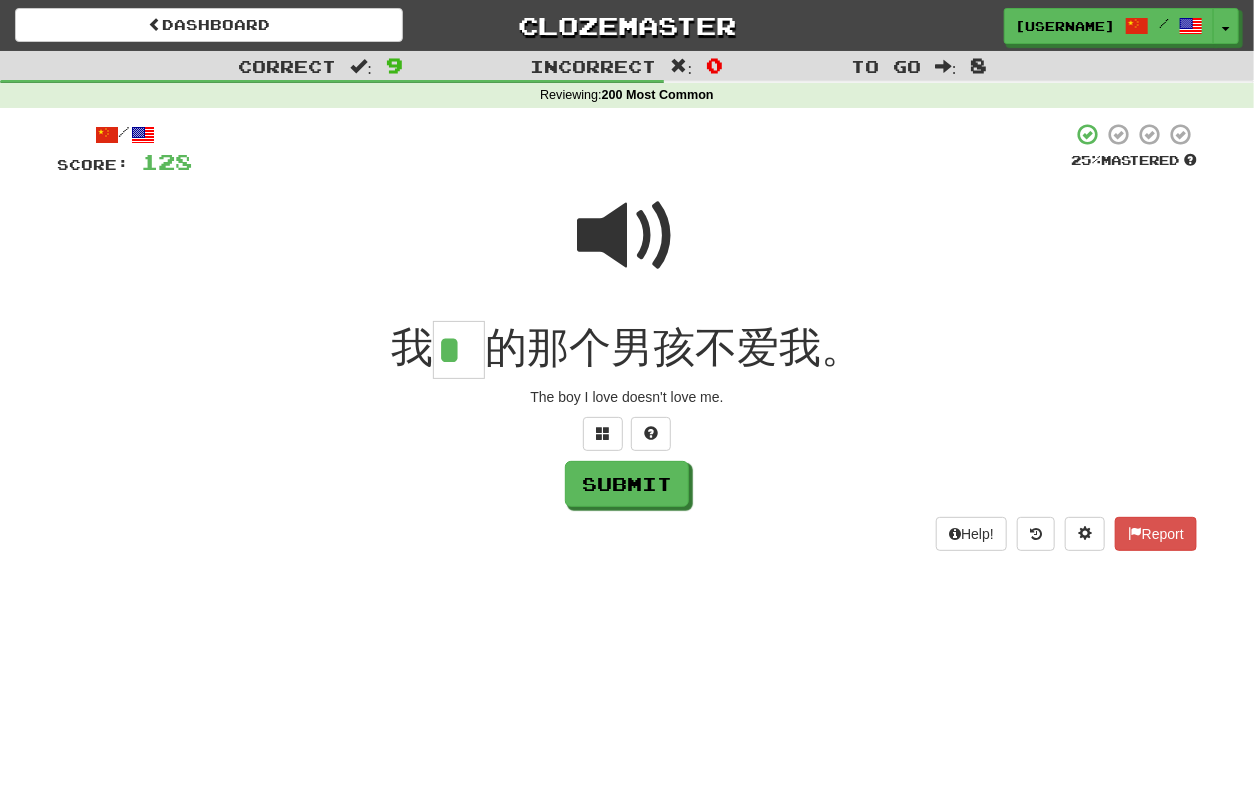 type on "*" 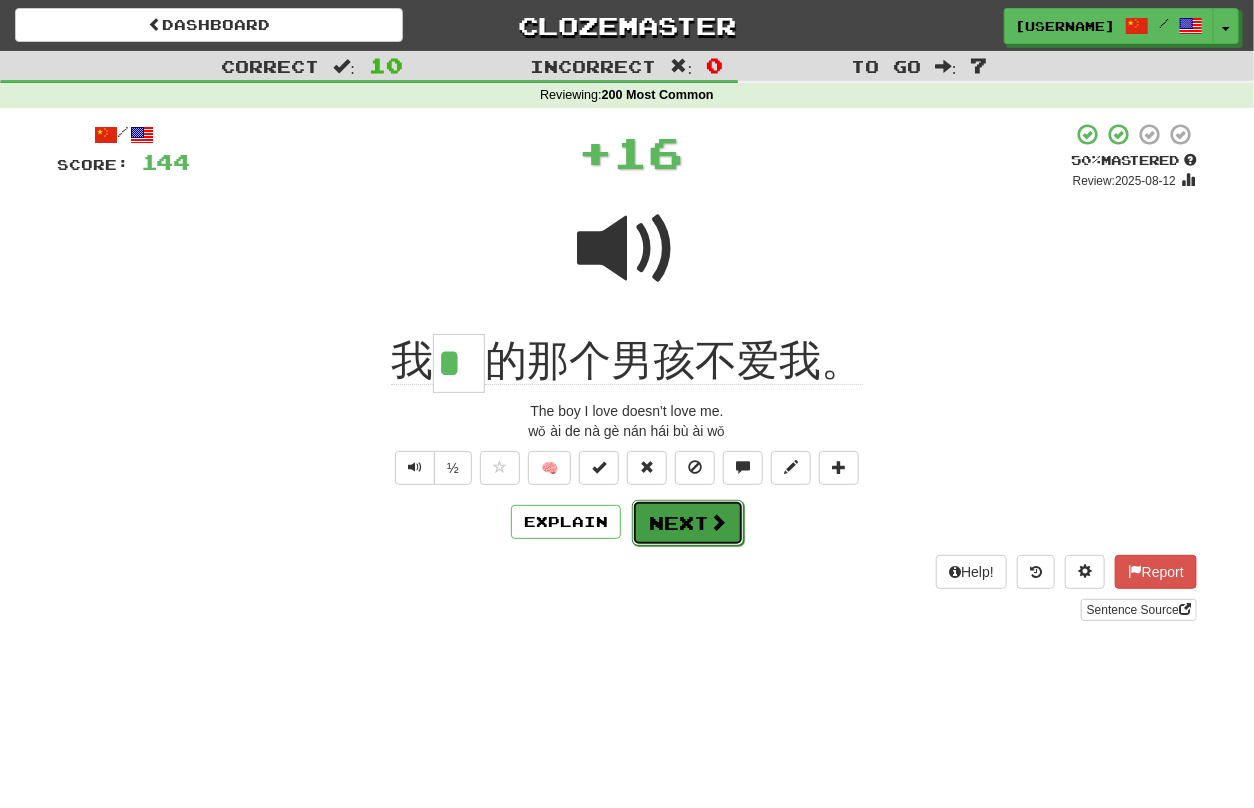 click on "Next" at bounding box center [688, 523] 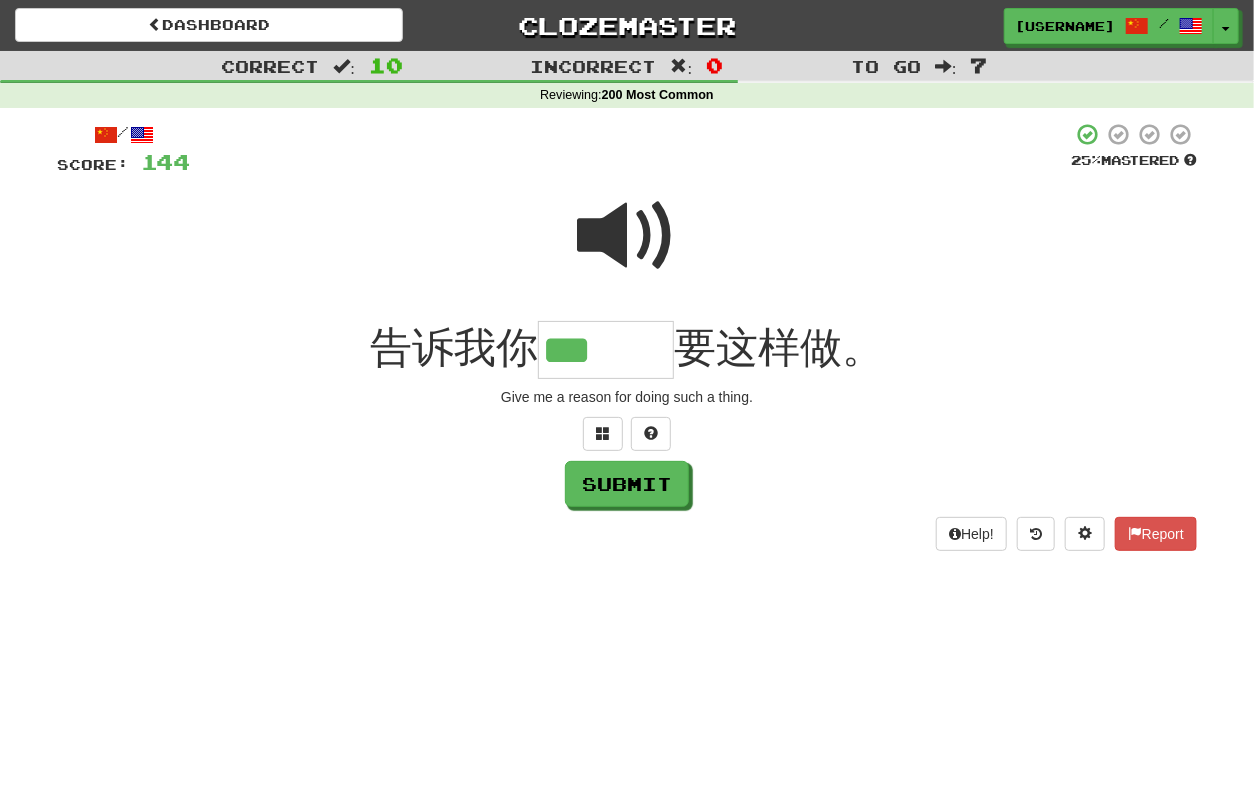 scroll, scrollTop: 0, scrollLeft: 0, axis: both 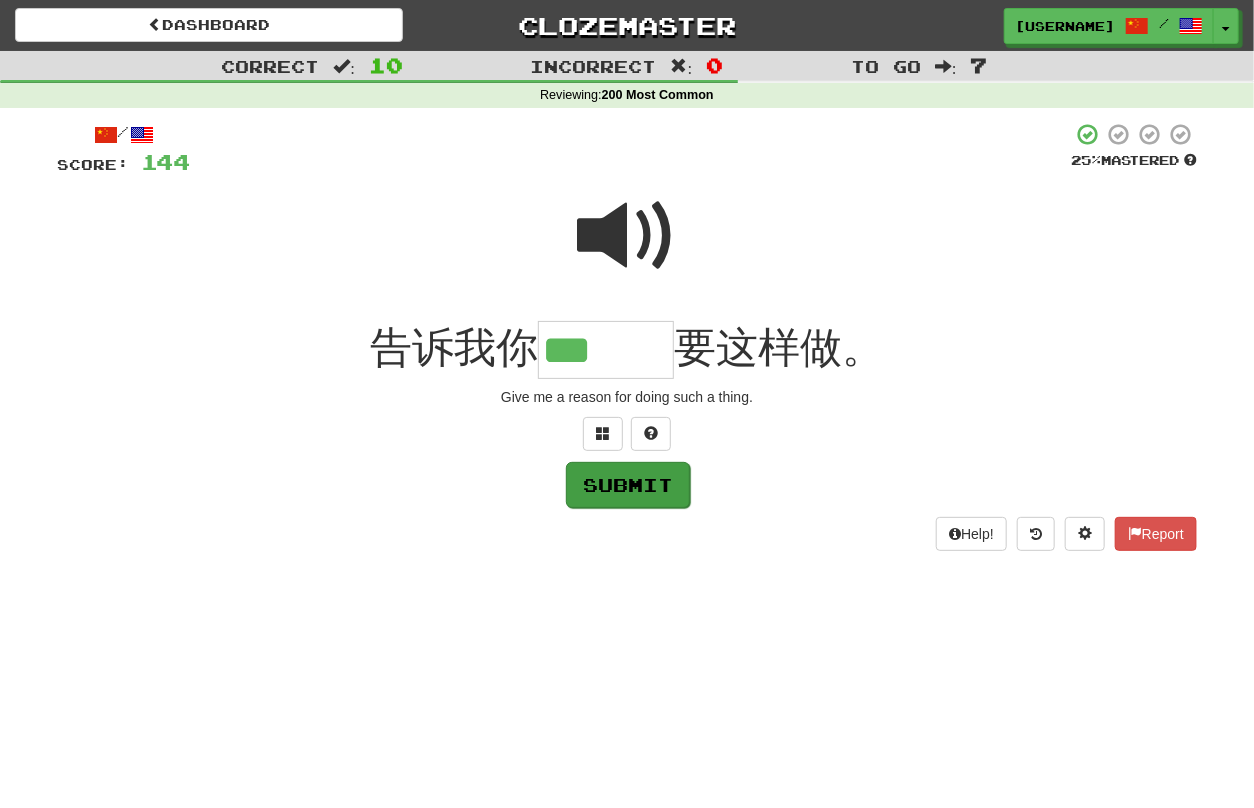 type on "***" 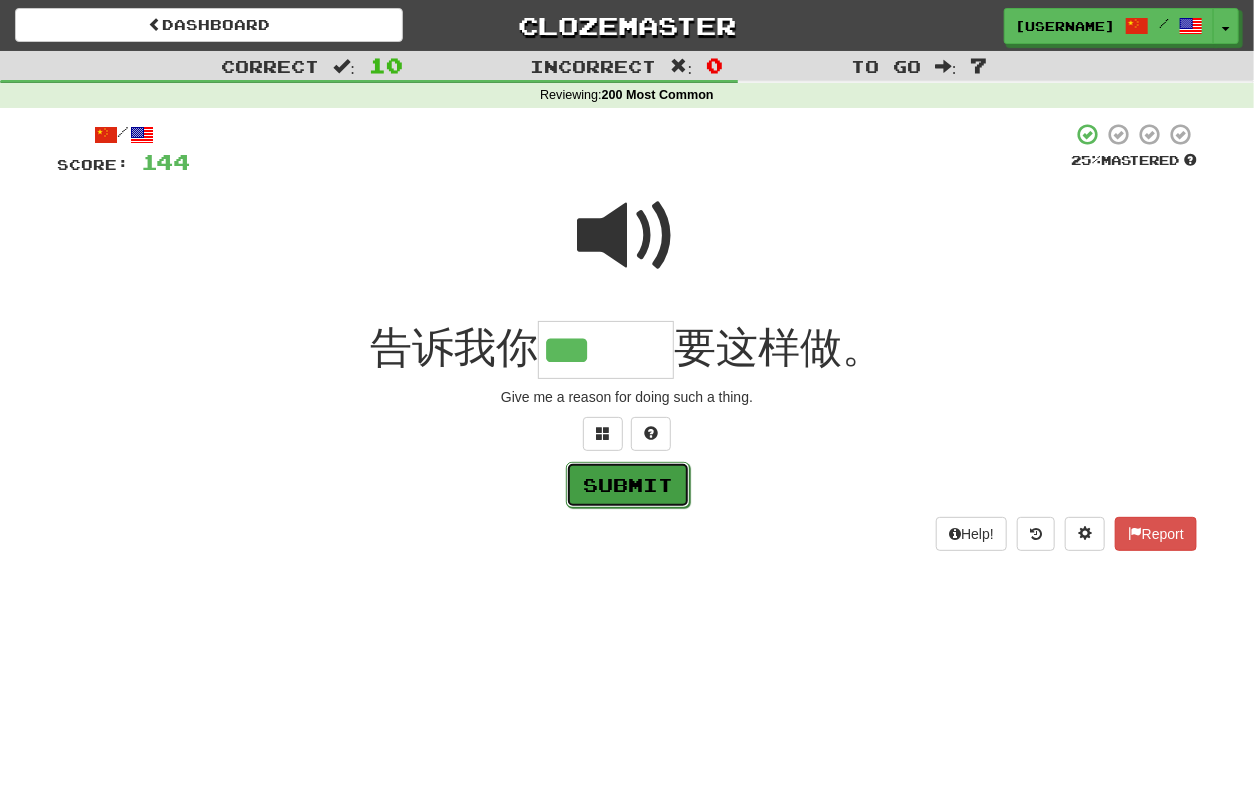 click on "Submit" at bounding box center [628, 485] 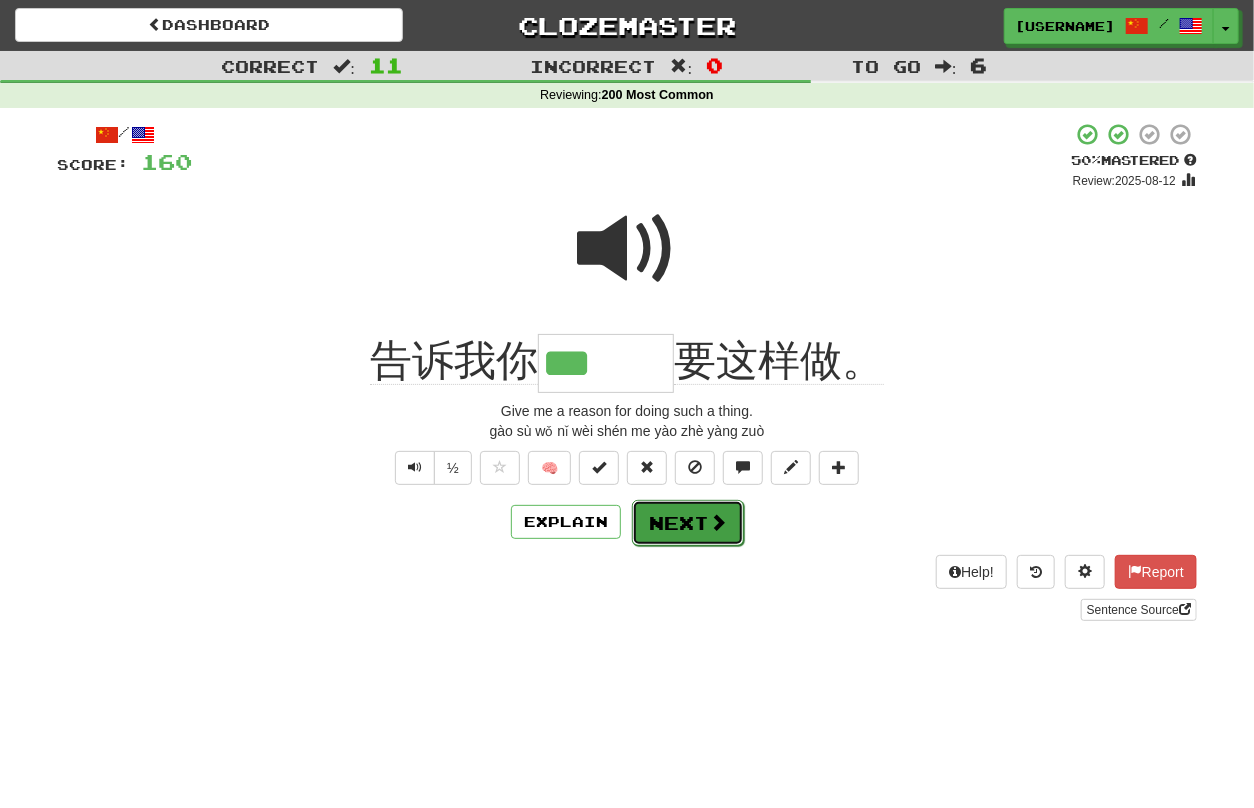 click on "Next" at bounding box center [688, 523] 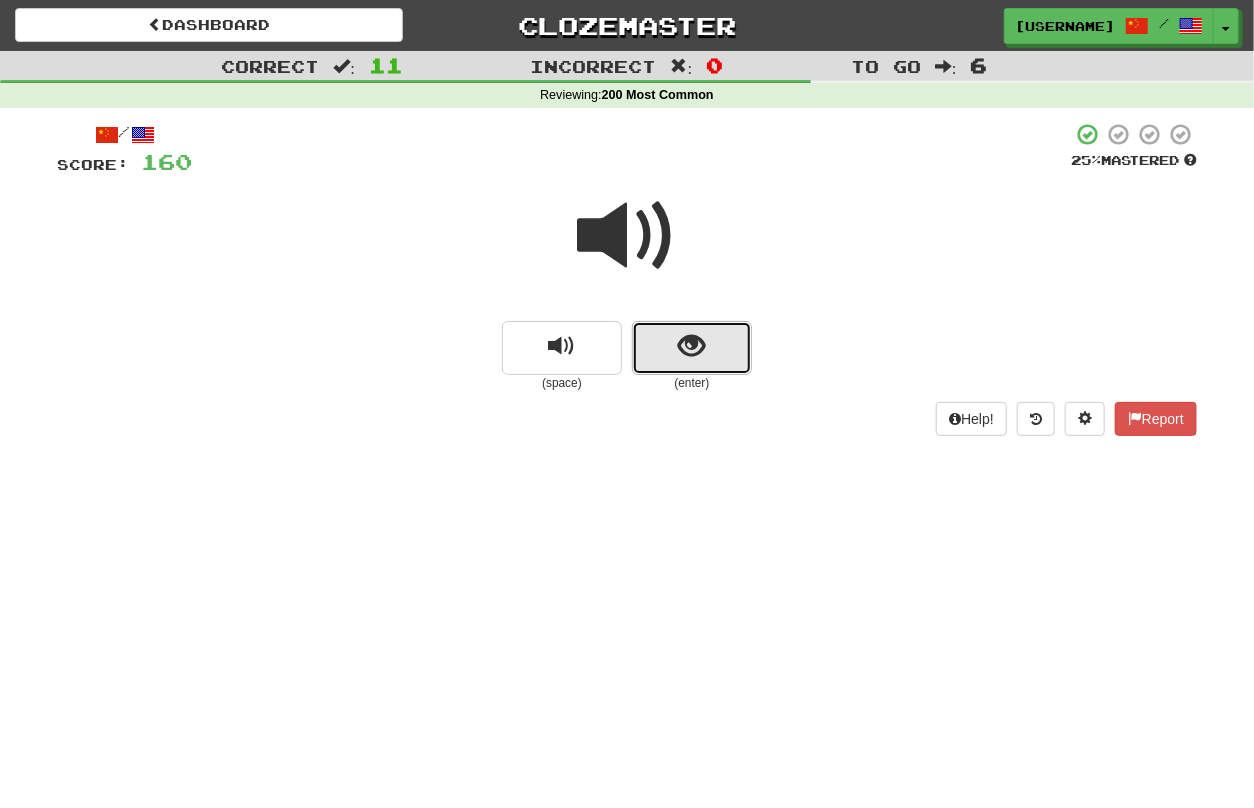click at bounding box center [692, 346] 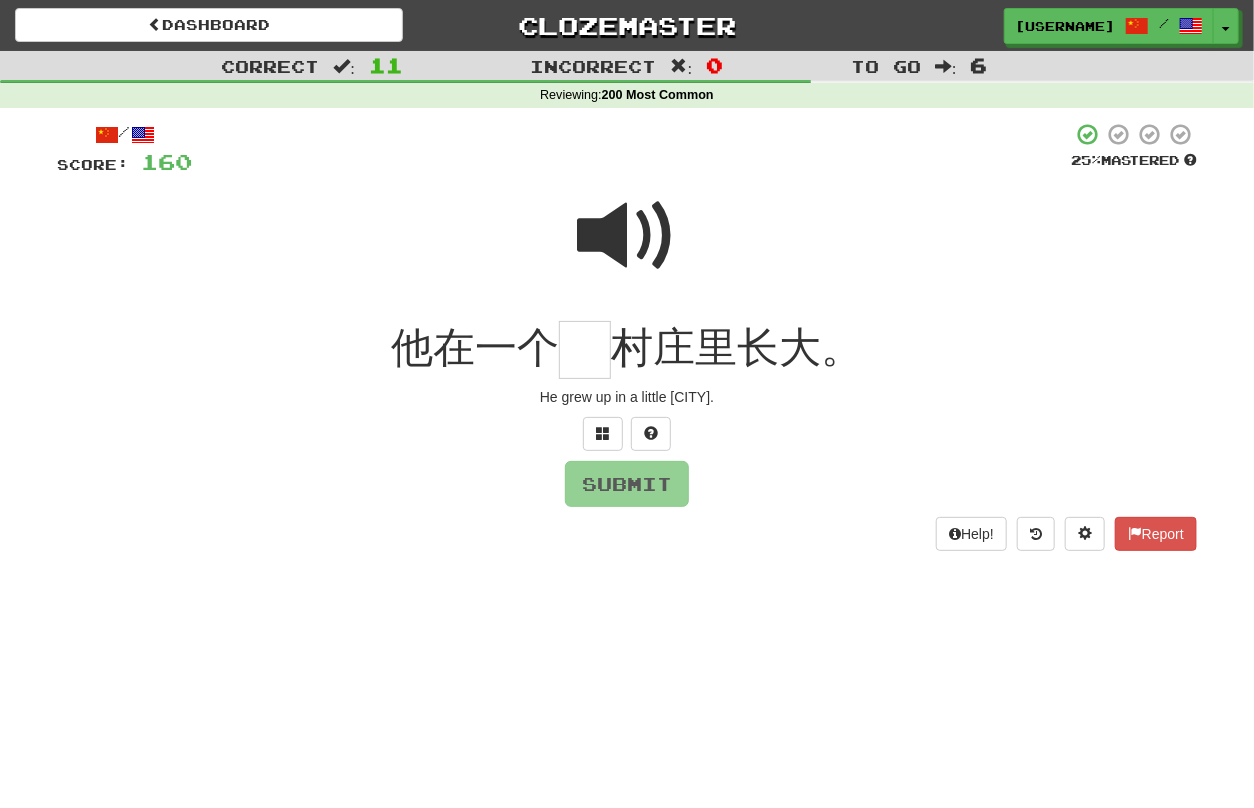 click at bounding box center [627, 236] 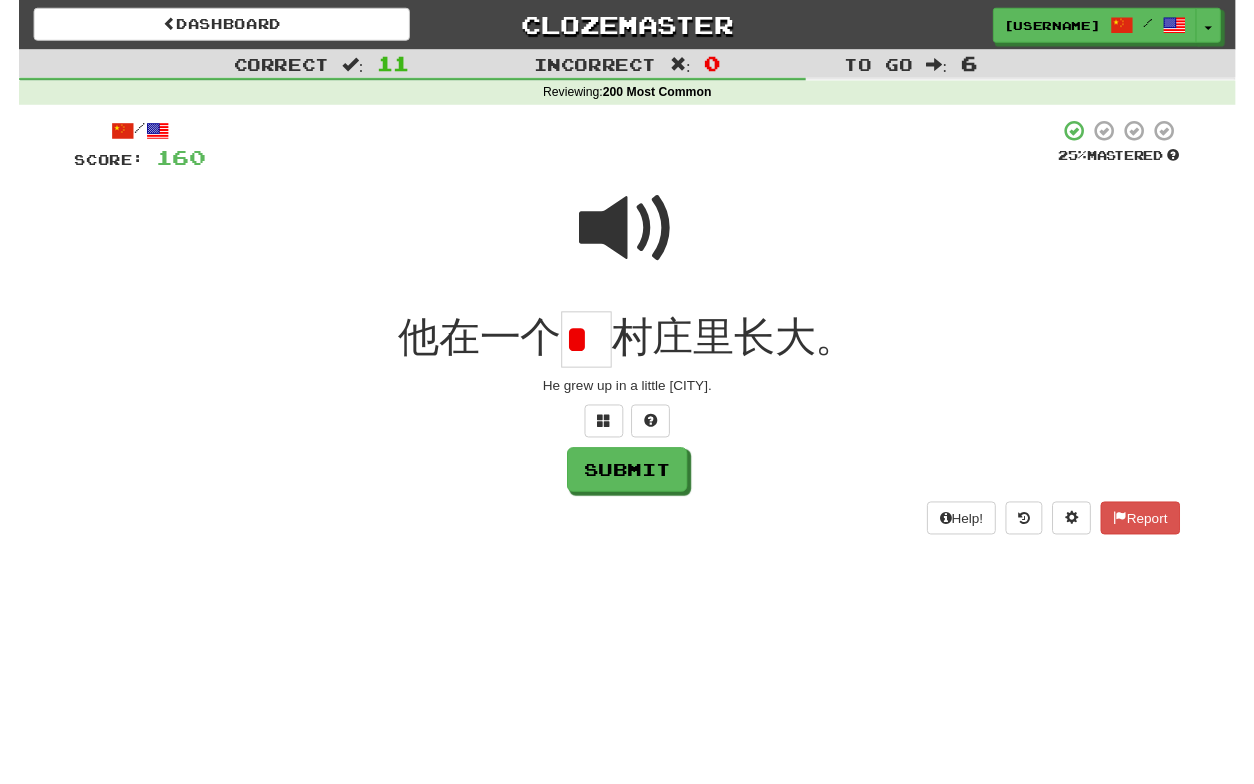 scroll, scrollTop: 0, scrollLeft: 0, axis: both 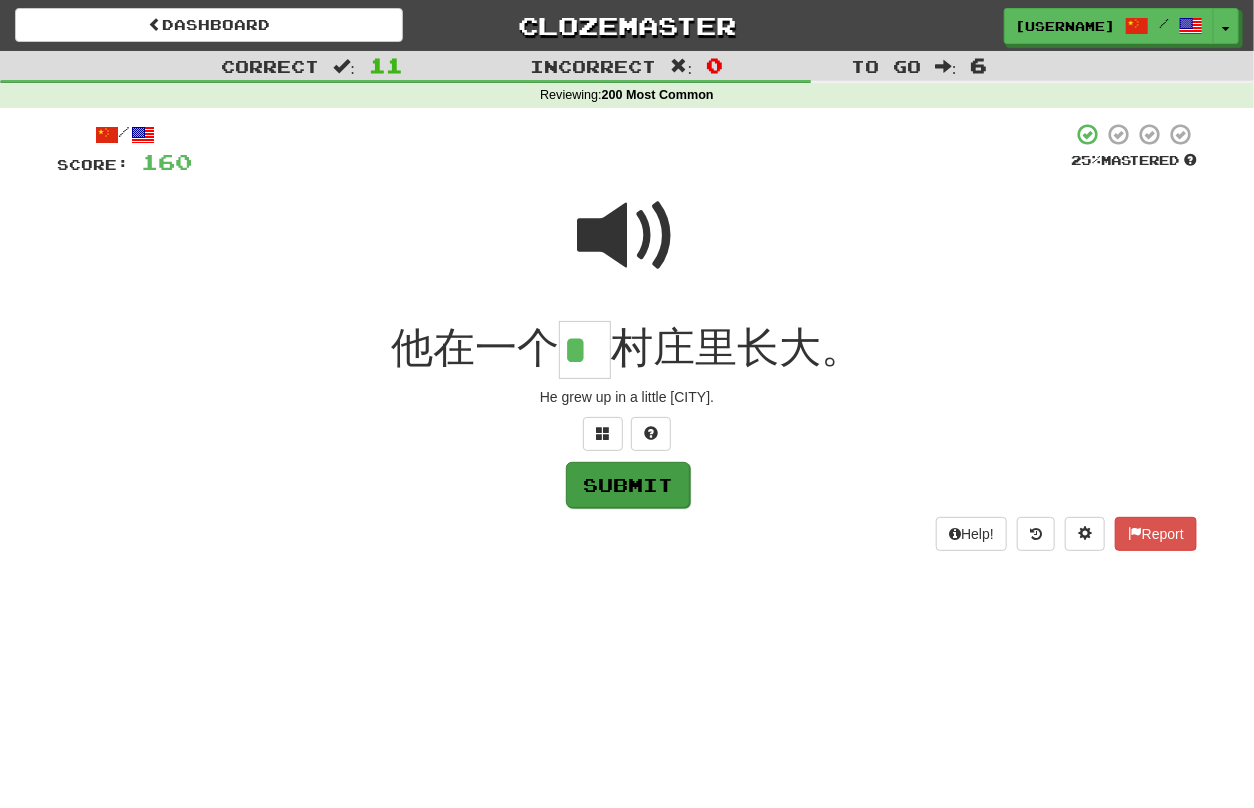 type on "*" 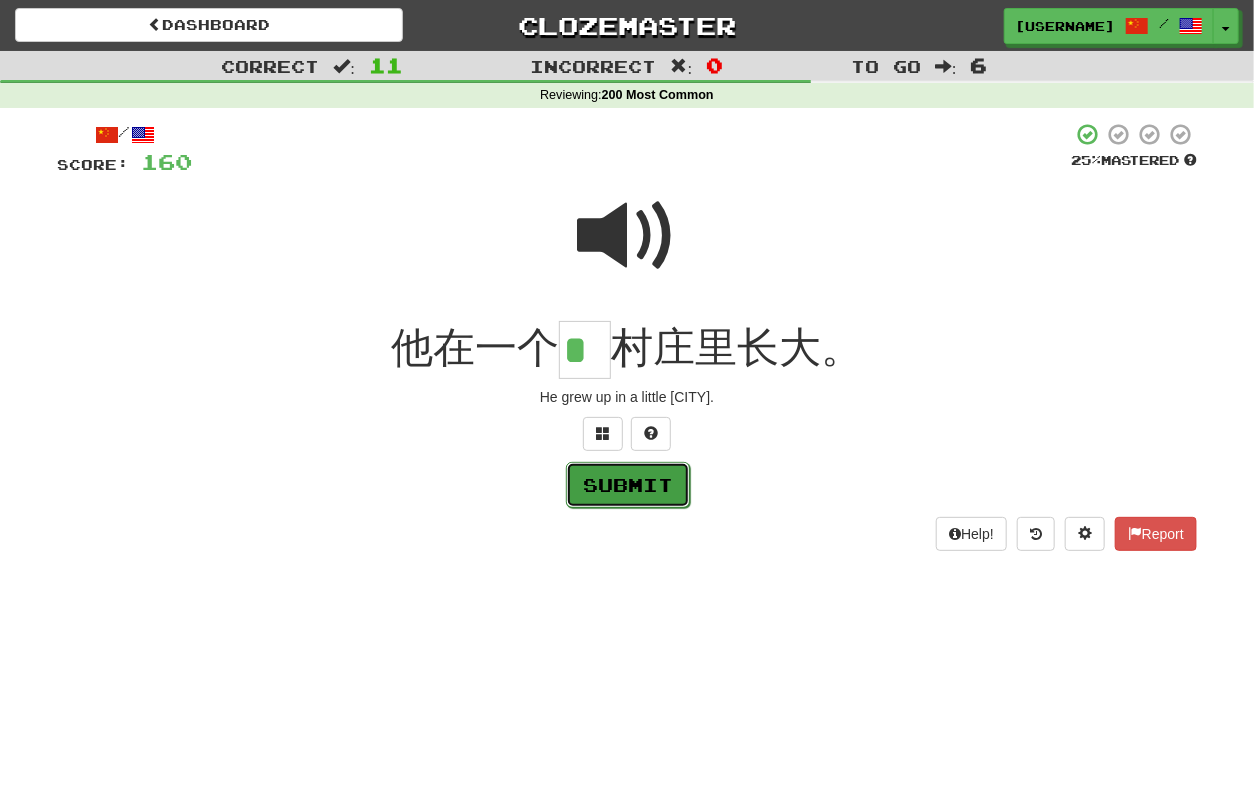 click on "Submit" at bounding box center (628, 485) 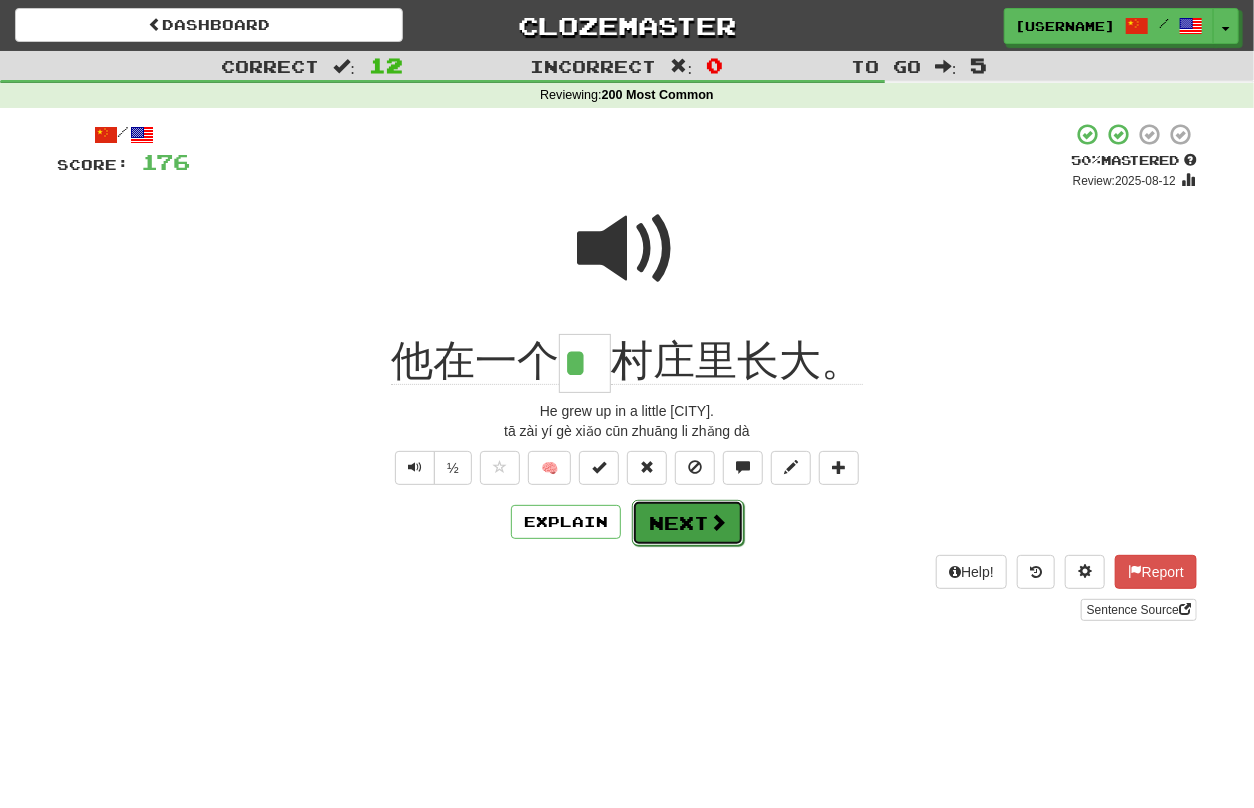 click on "Next" at bounding box center [688, 523] 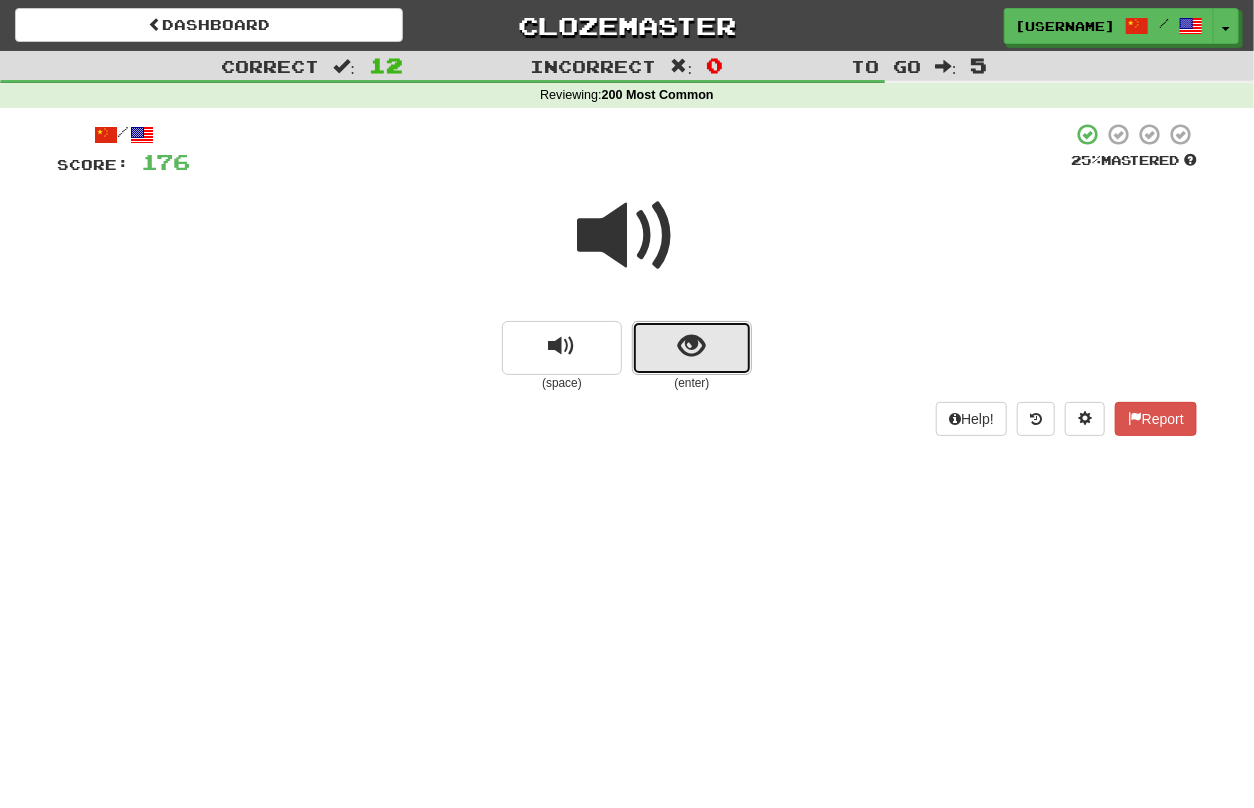click at bounding box center (692, 348) 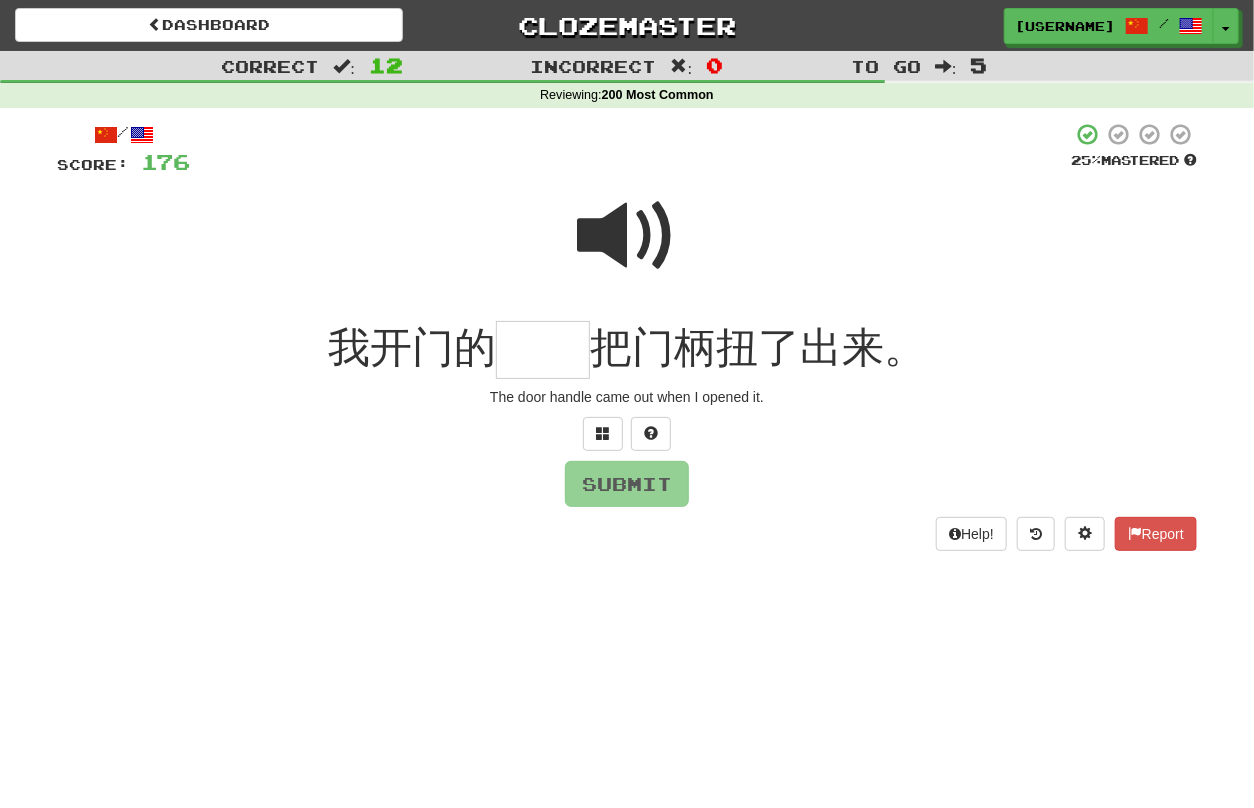 click at bounding box center (543, 350) 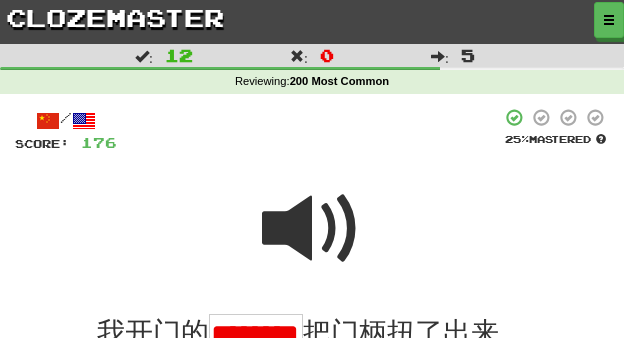 scroll, scrollTop: 0, scrollLeft: 16, axis: horizontal 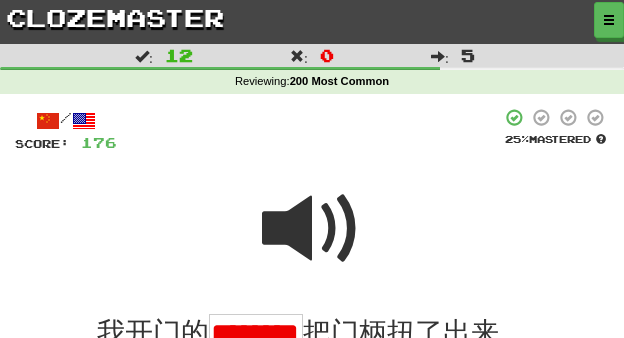 type on "*******" 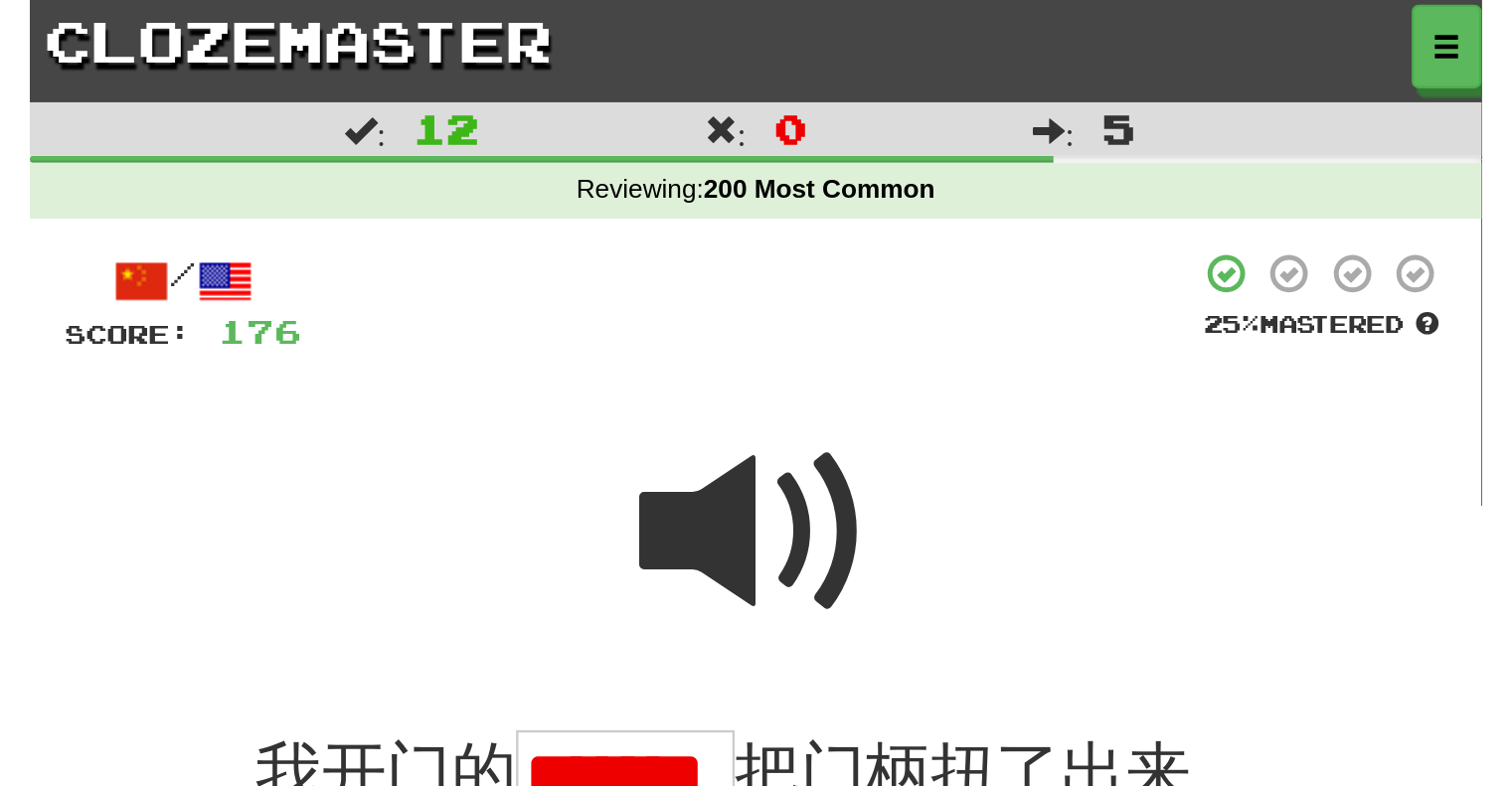 scroll, scrollTop: 0, scrollLeft: 0, axis: both 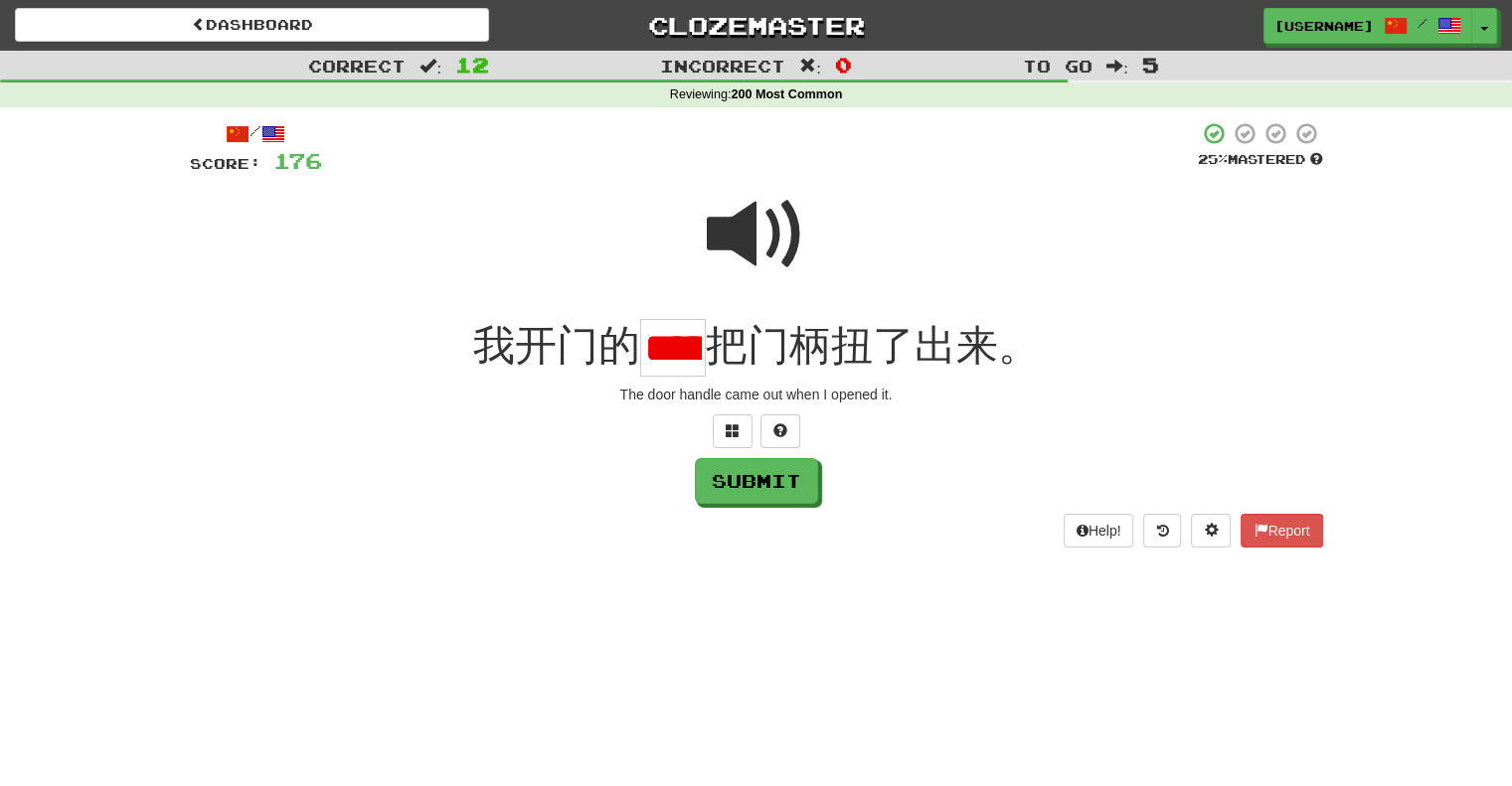 click on "*******" at bounding box center [673, 348] 